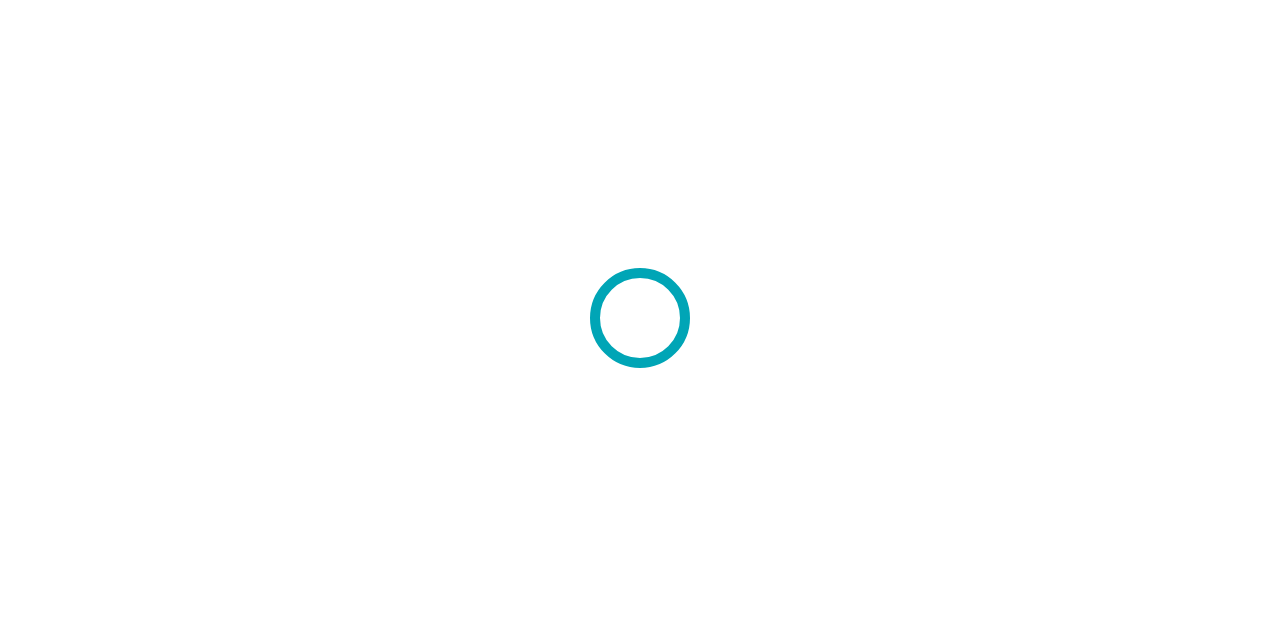 scroll, scrollTop: 0, scrollLeft: 0, axis: both 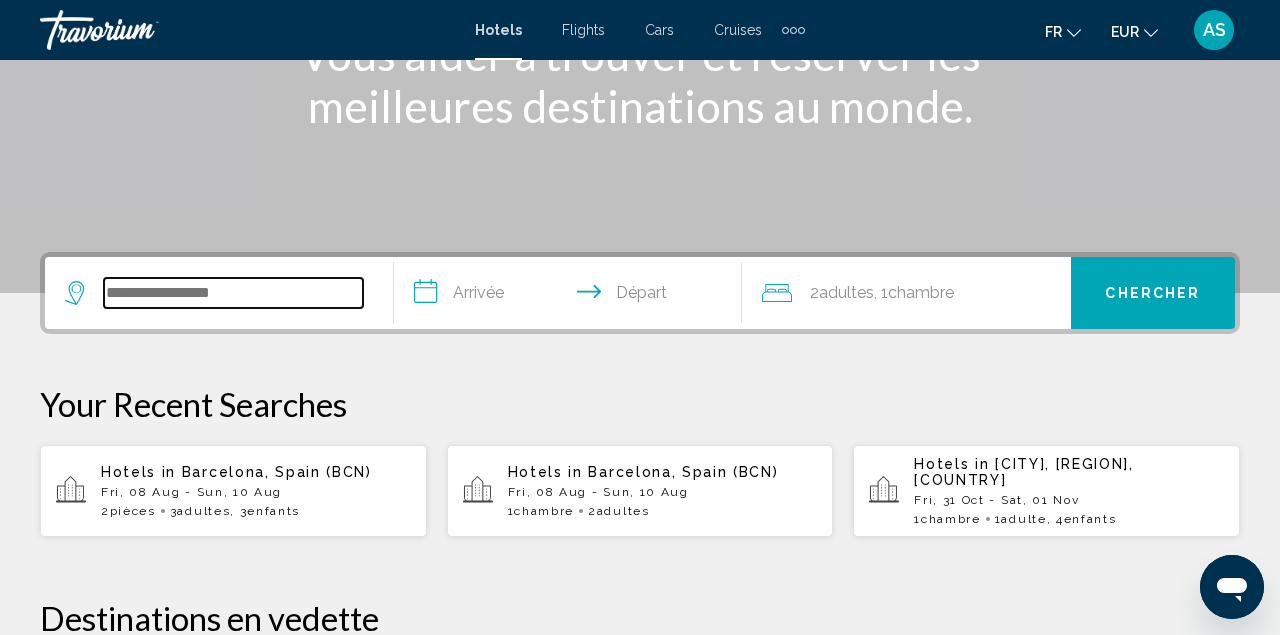 click at bounding box center [233, 293] 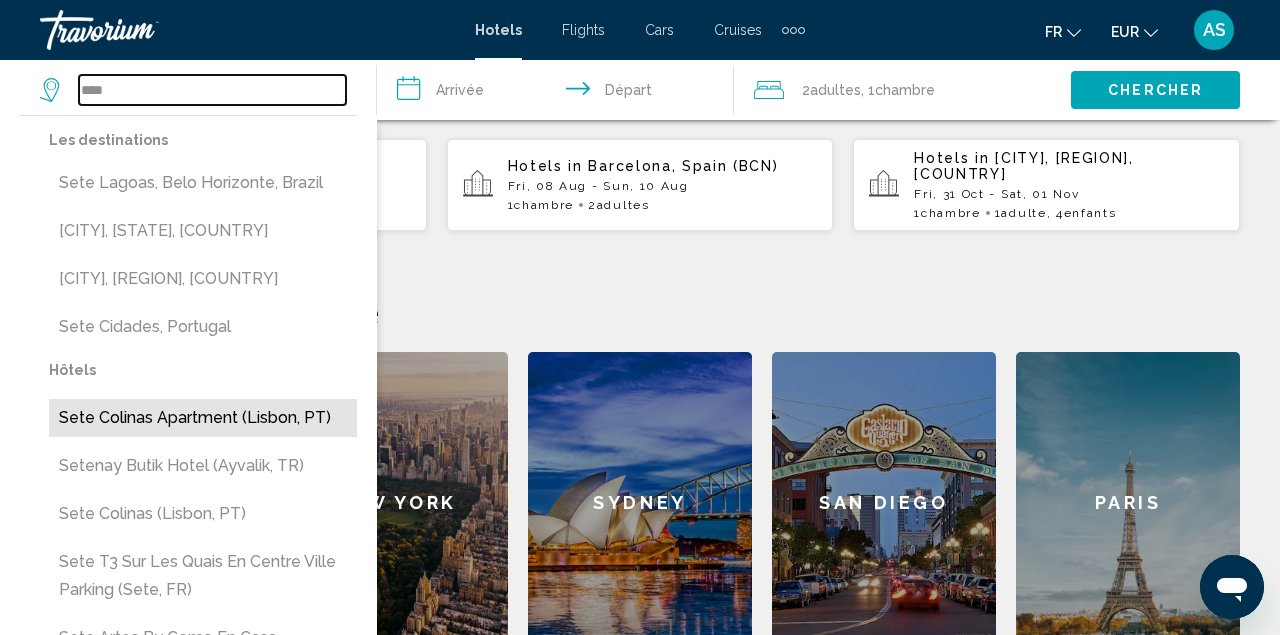 scroll, scrollTop: 625, scrollLeft: 0, axis: vertical 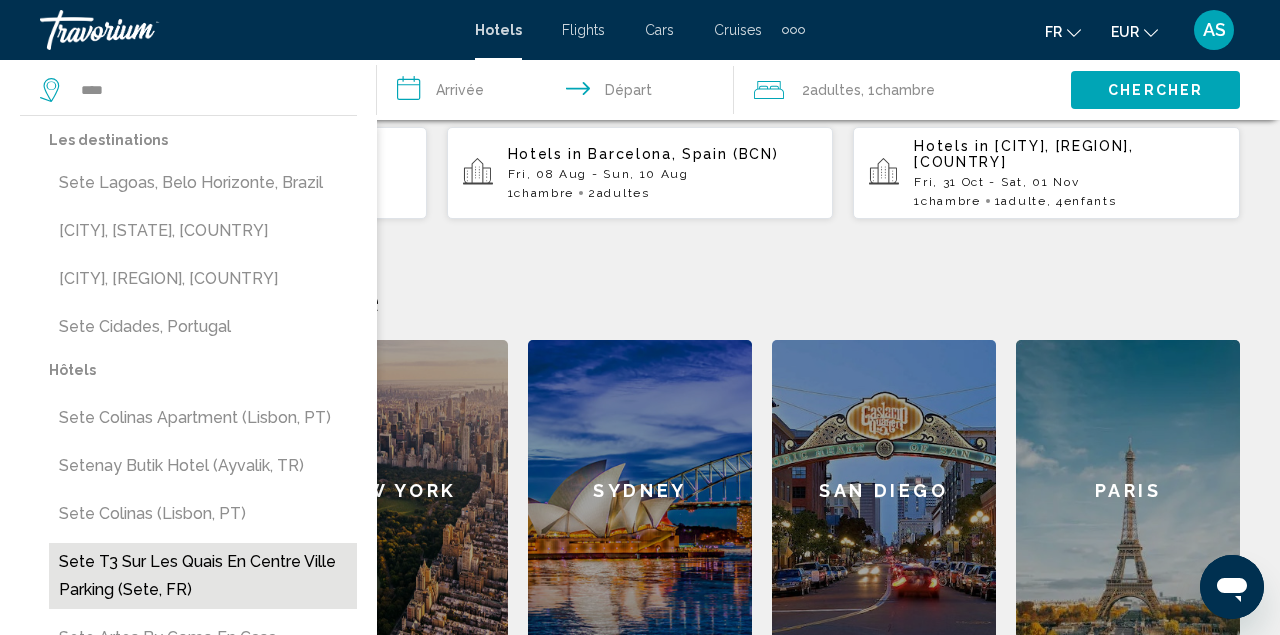click on "Sete T3 sur les quais en centre ville parking (Sete, FR)" at bounding box center [203, 576] 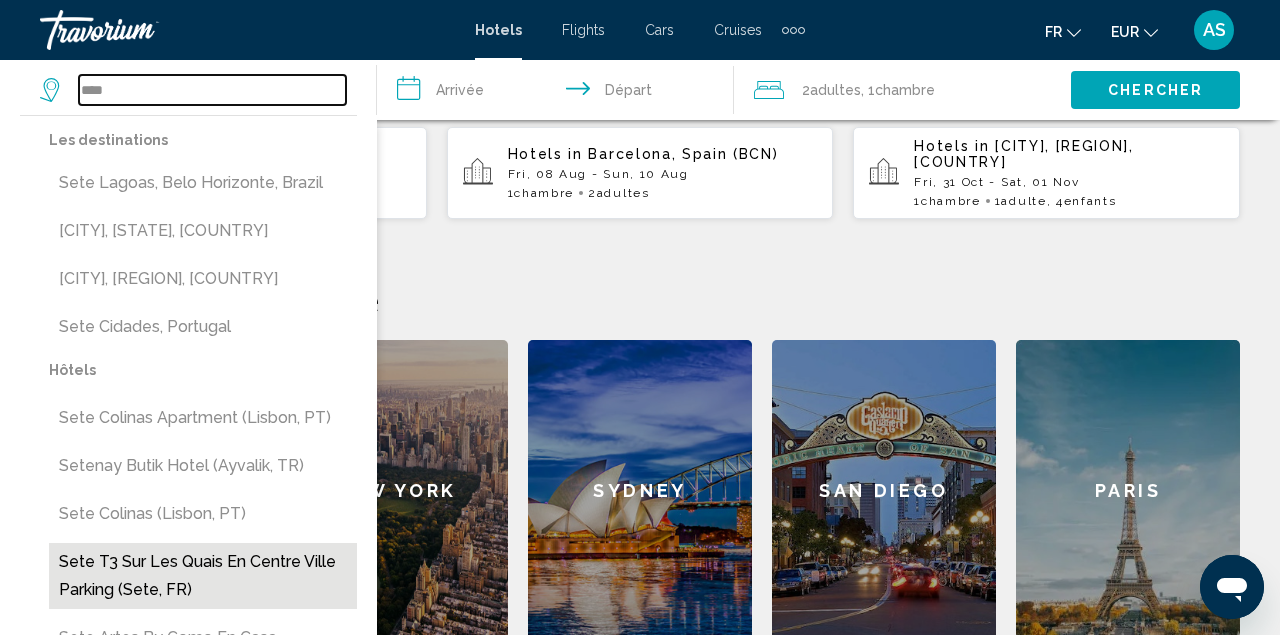 type on "**********" 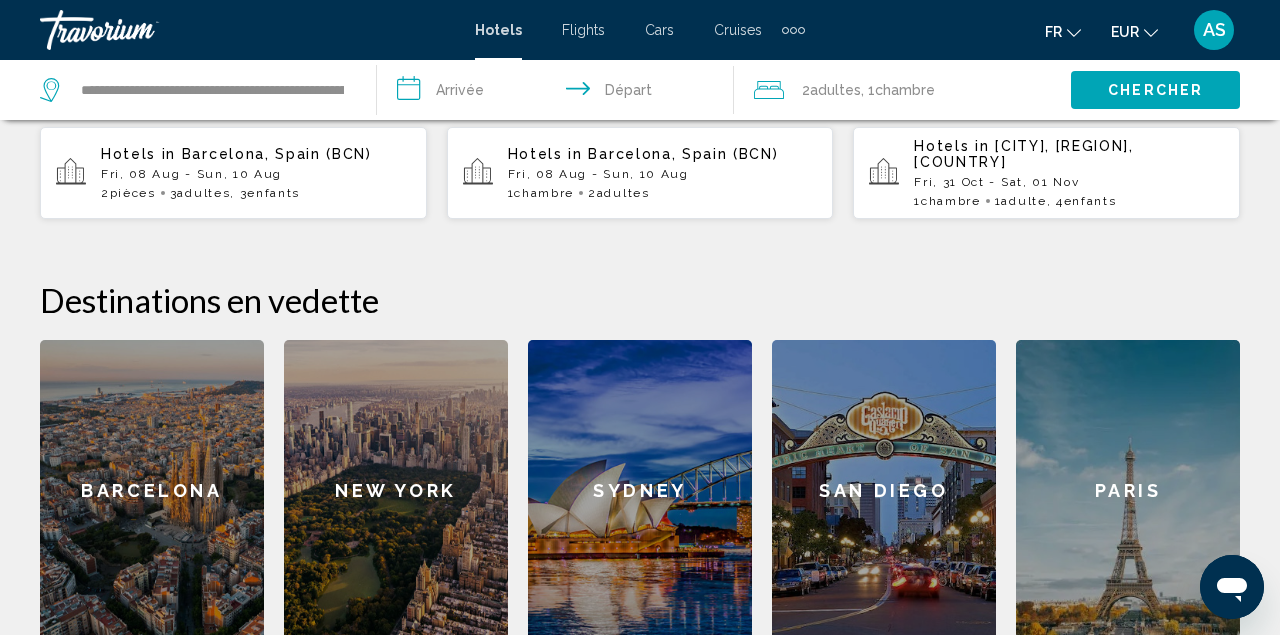 click on "**********" at bounding box center (559, 93) 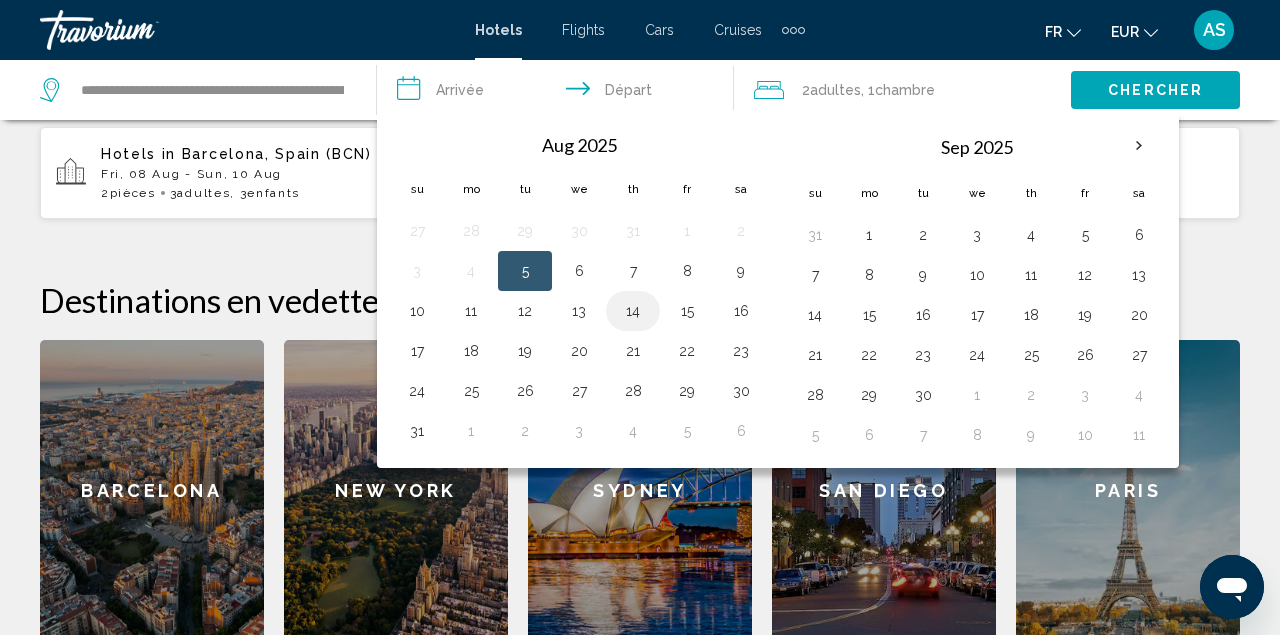 click on "14" at bounding box center [633, 311] 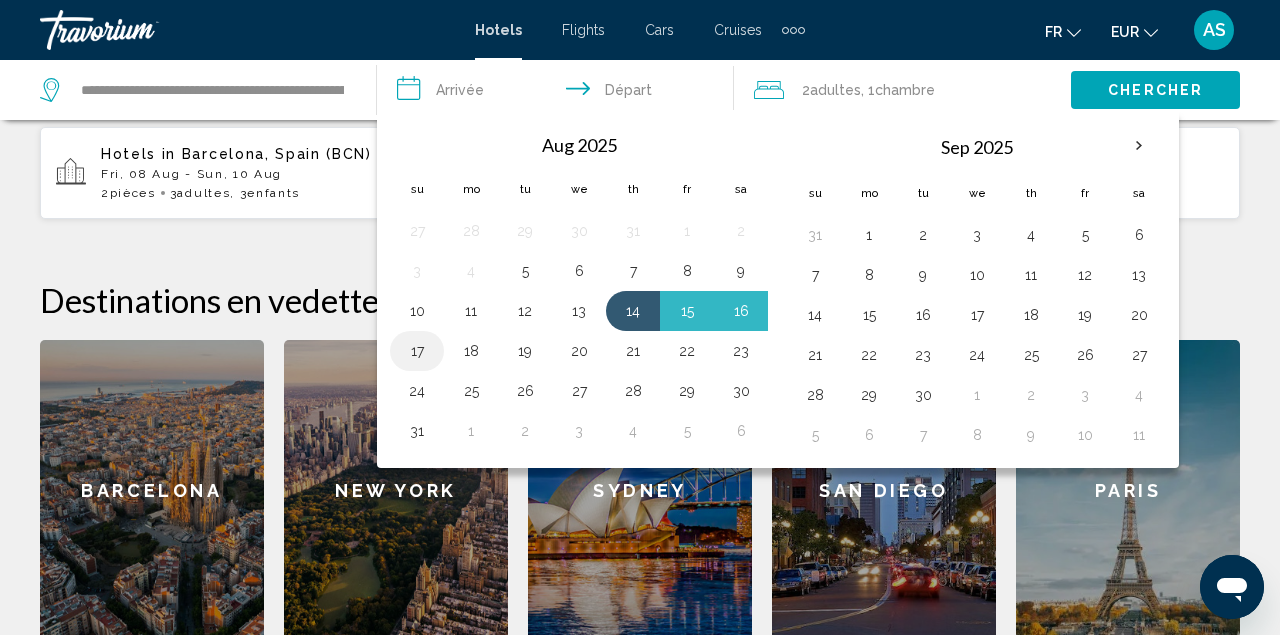 click on "17" at bounding box center (417, 351) 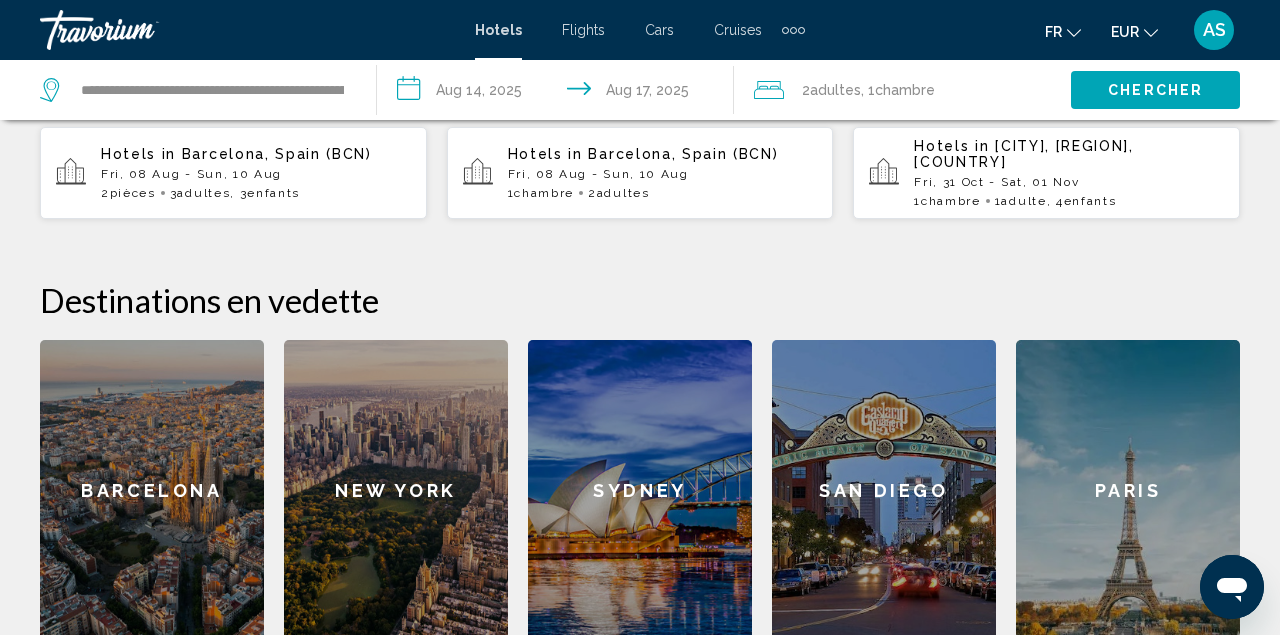 click on "2  Adulte Adultes" 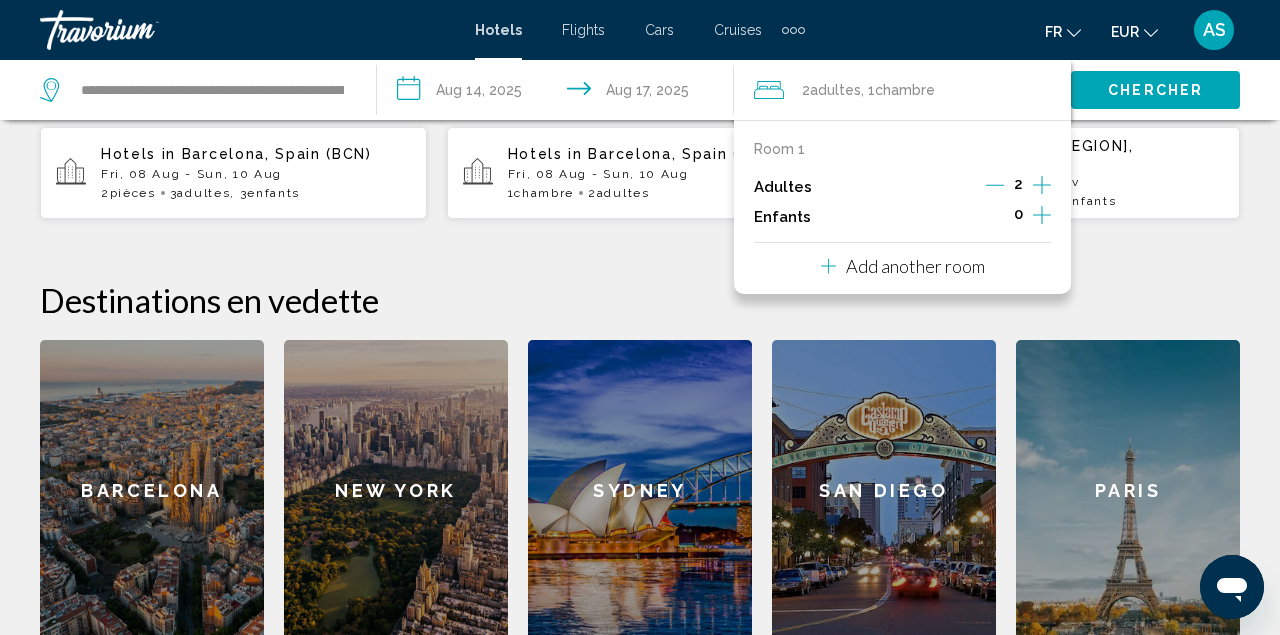 click 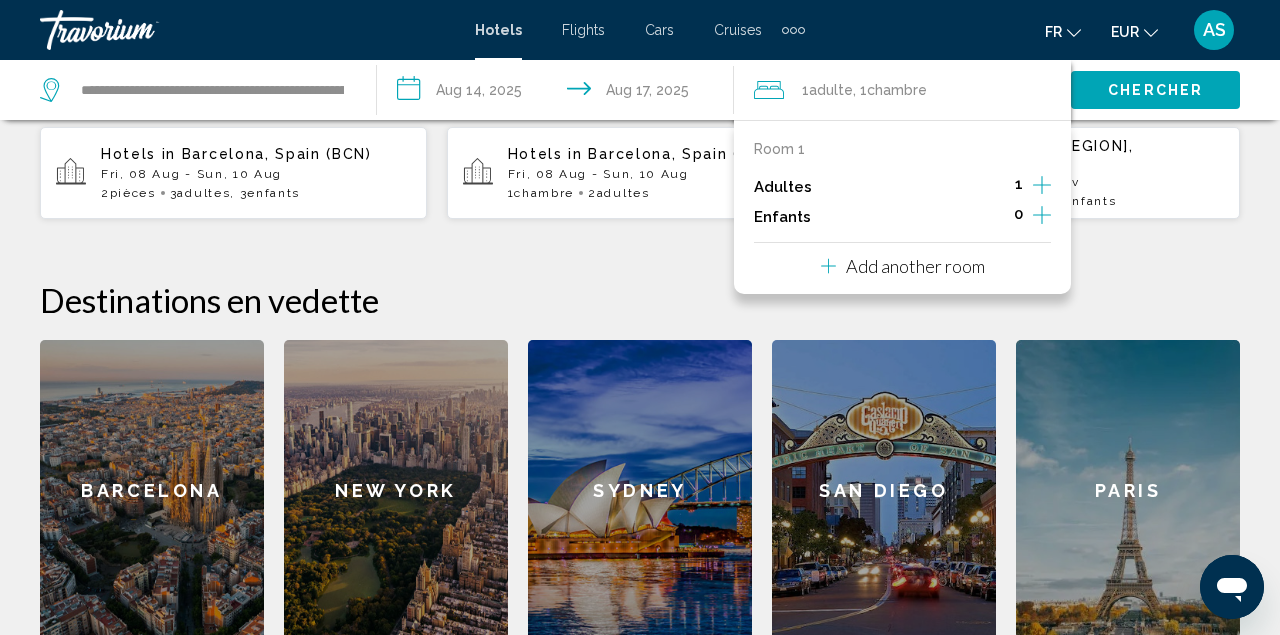 click on "Chercher" at bounding box center (1155, 89) 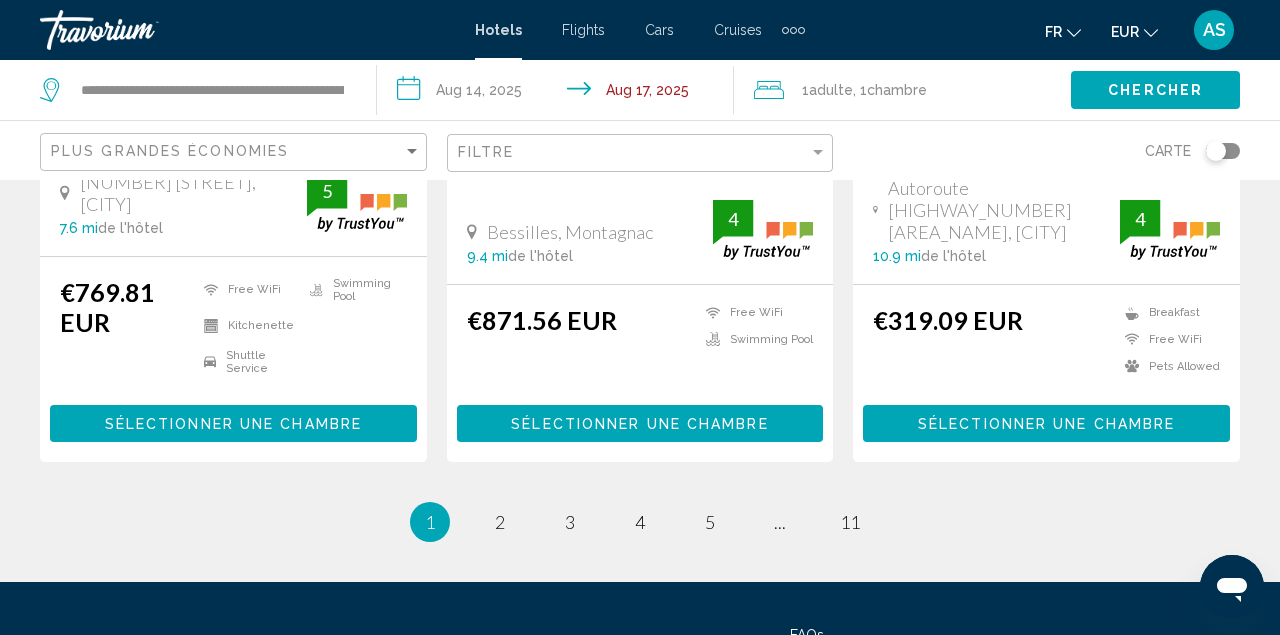 scroll, scrollTop: 2756, scrollLeft: 0, axis: vertical 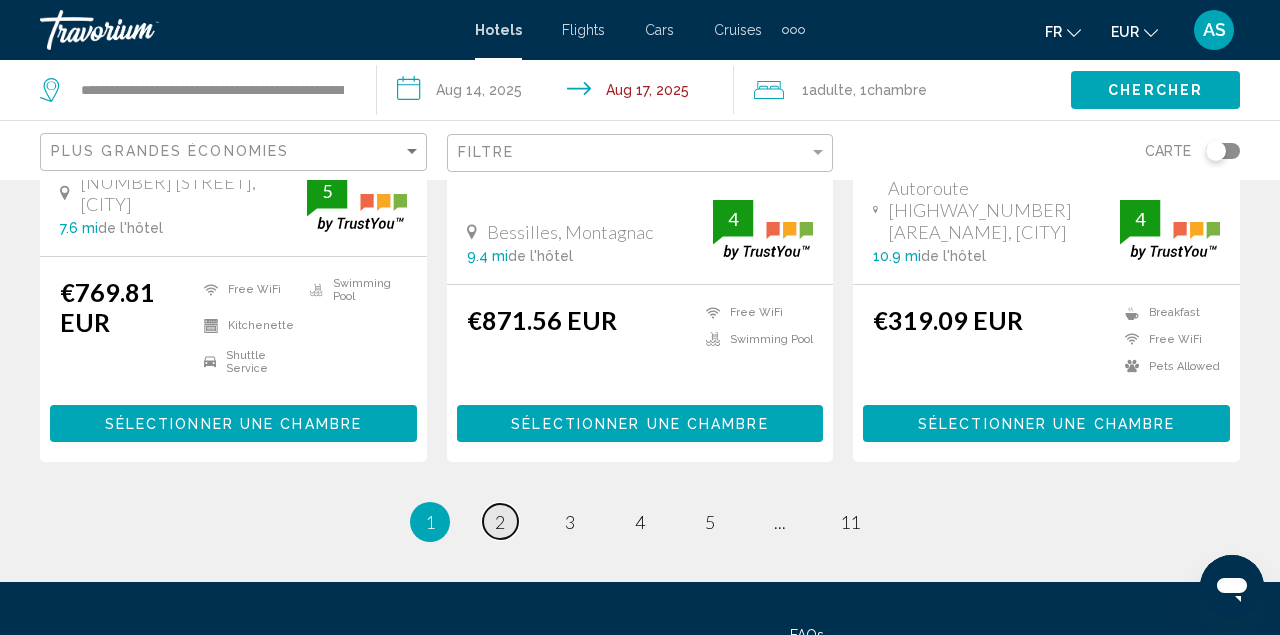 click on "2" at bounding box center (500, 522) 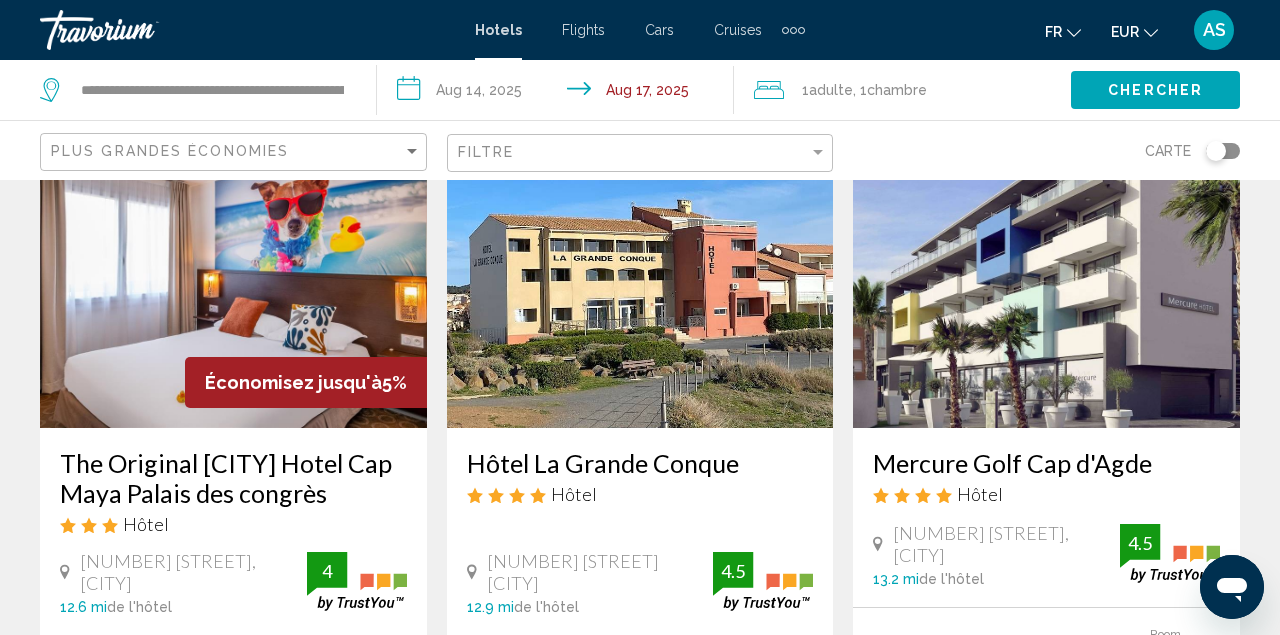 scroll, scrollTop: 921, scrollLeft: 0, axis: vertical 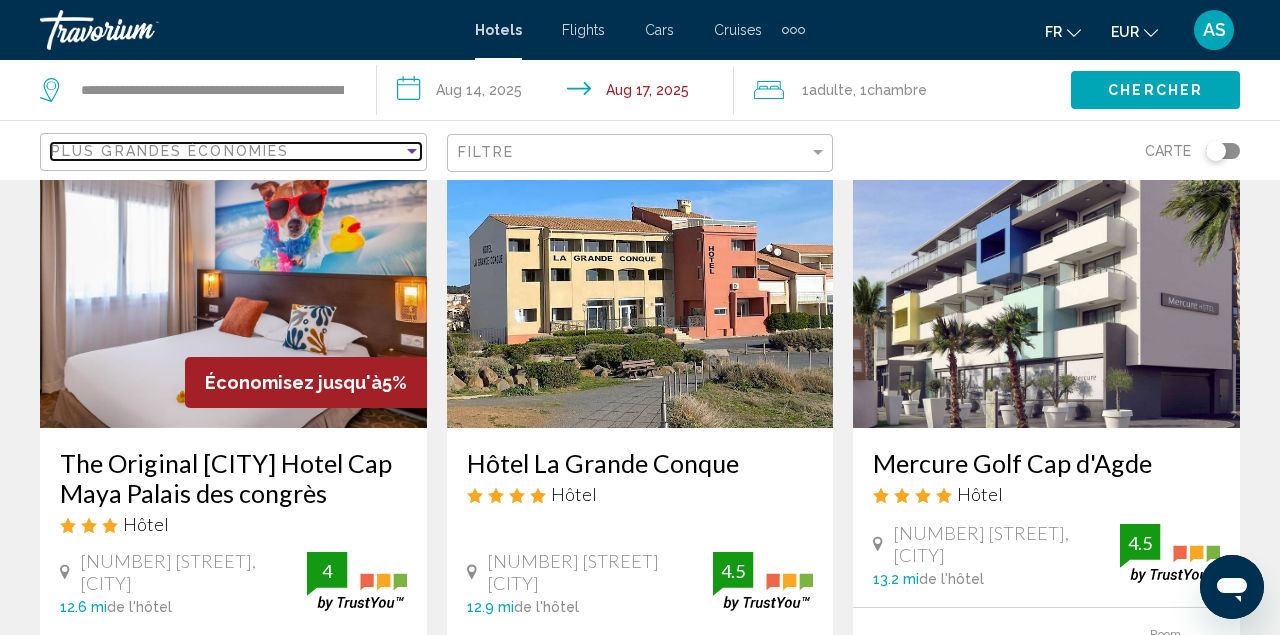click on "Plus grandes économies" at bounding box center [170, 151] 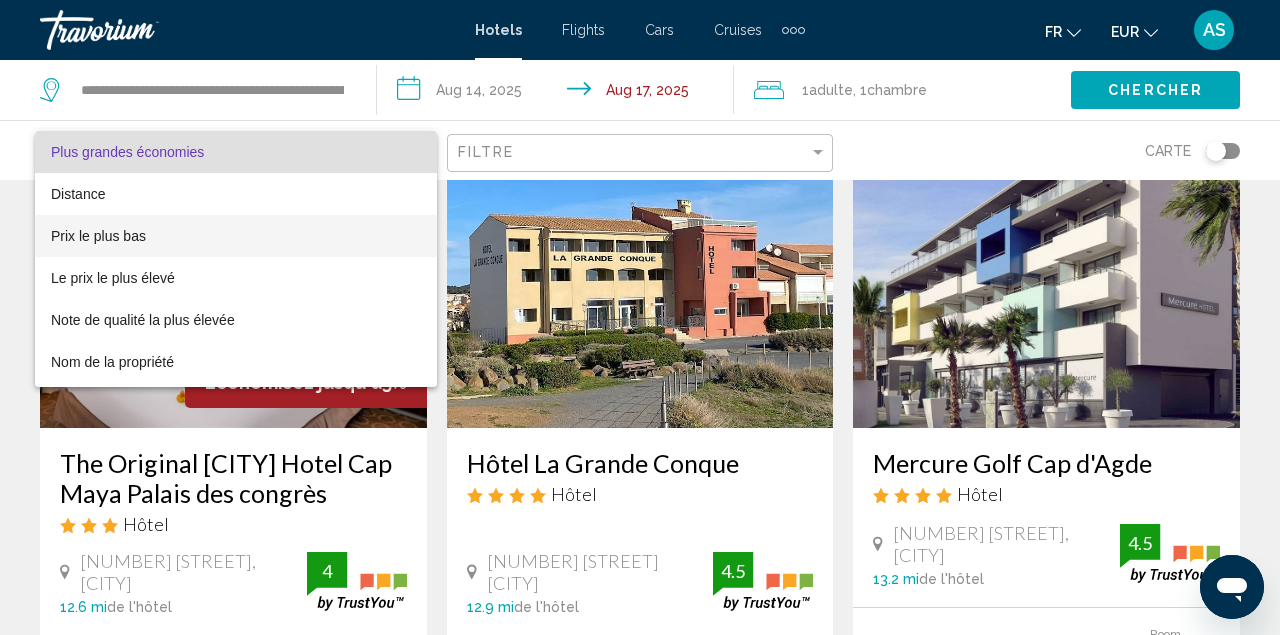 click on "Prix le plus bas" at bounding box center (236, 236) 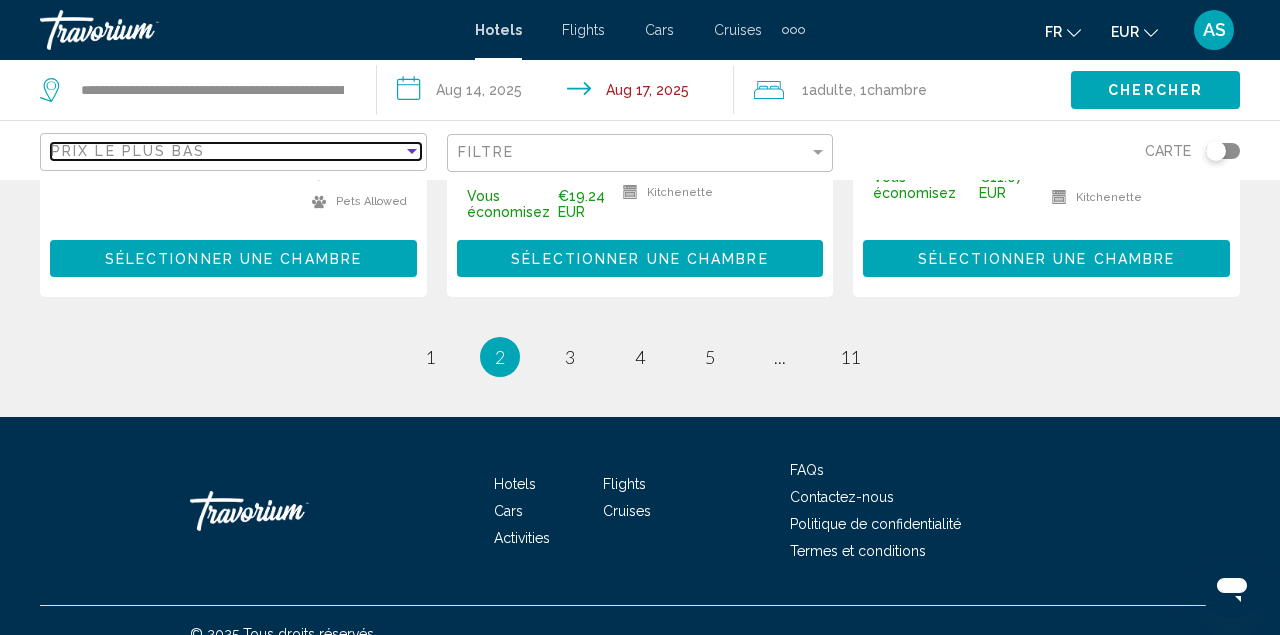 scroll, scrollTop: 2949, scrollLeft: 0, axis: vertical 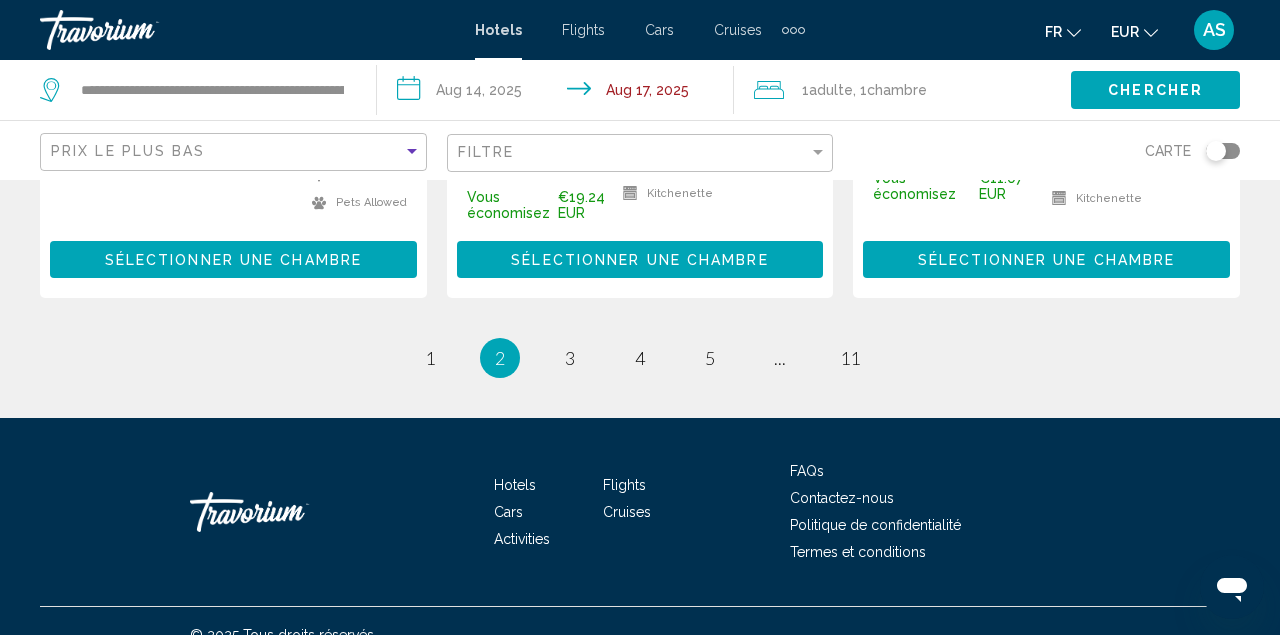 click on "page  1" at bounding box center [430, 358] 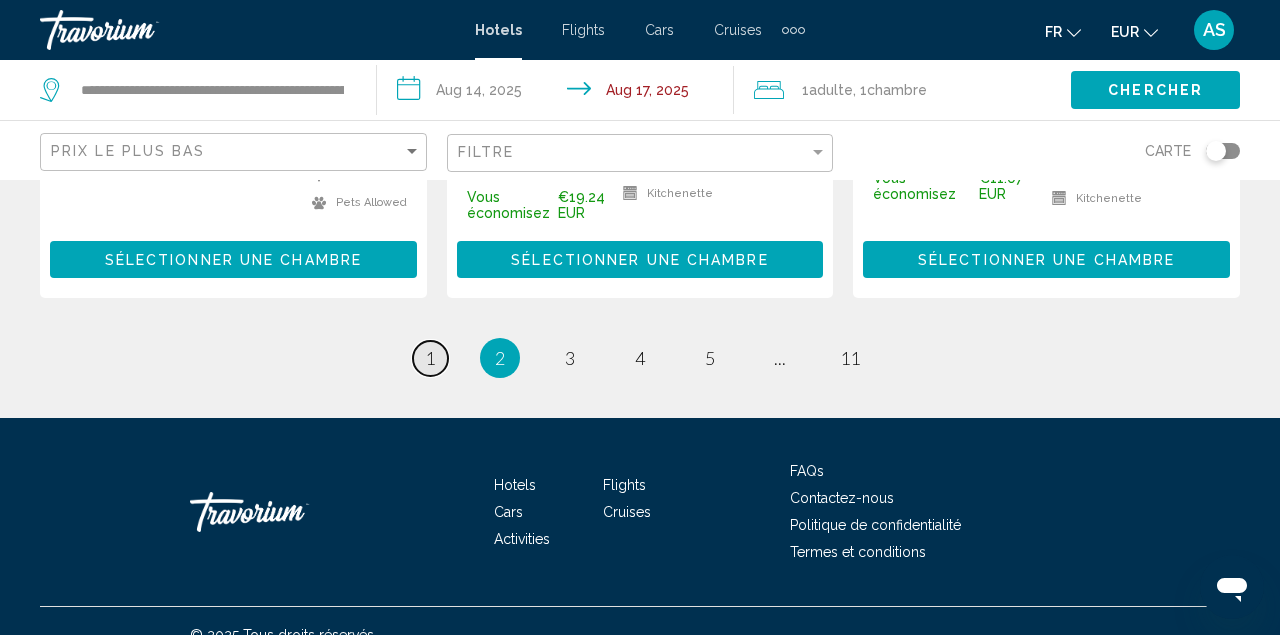 click on "page  1" at bounding box center (430, 358) 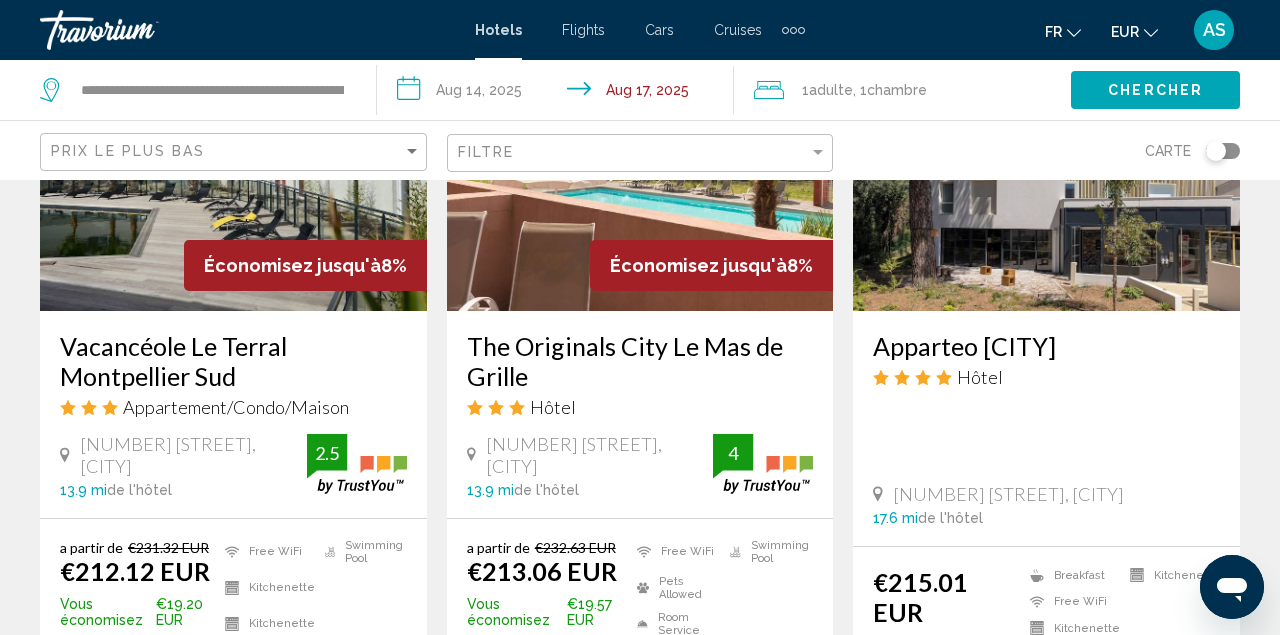 scroll, scrollTop: 1002, scrollLeft: 1, axis: both 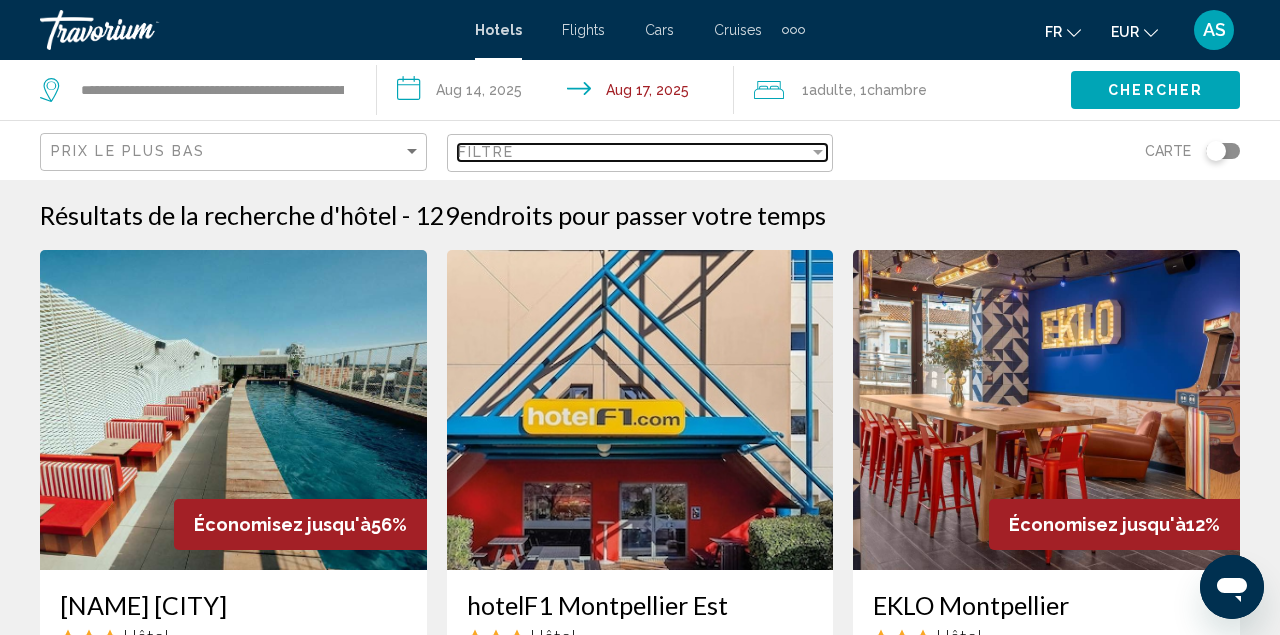 click on "Filtre" at bounding box center [634, 152] 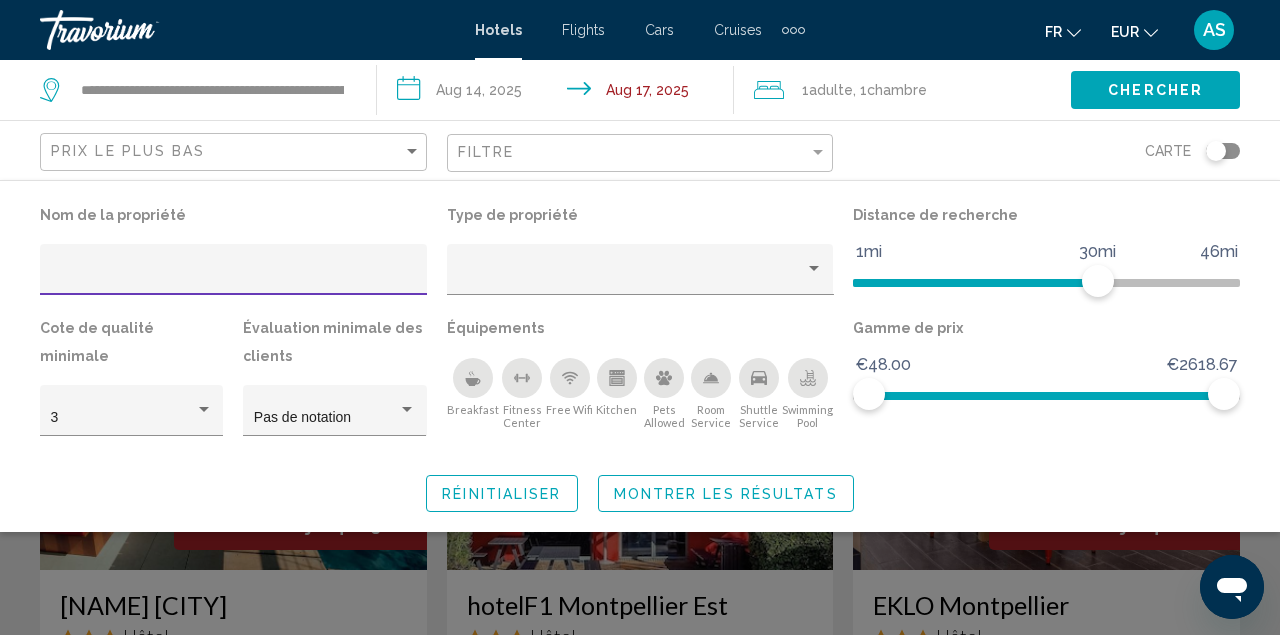click at bounding box center (234, 277) 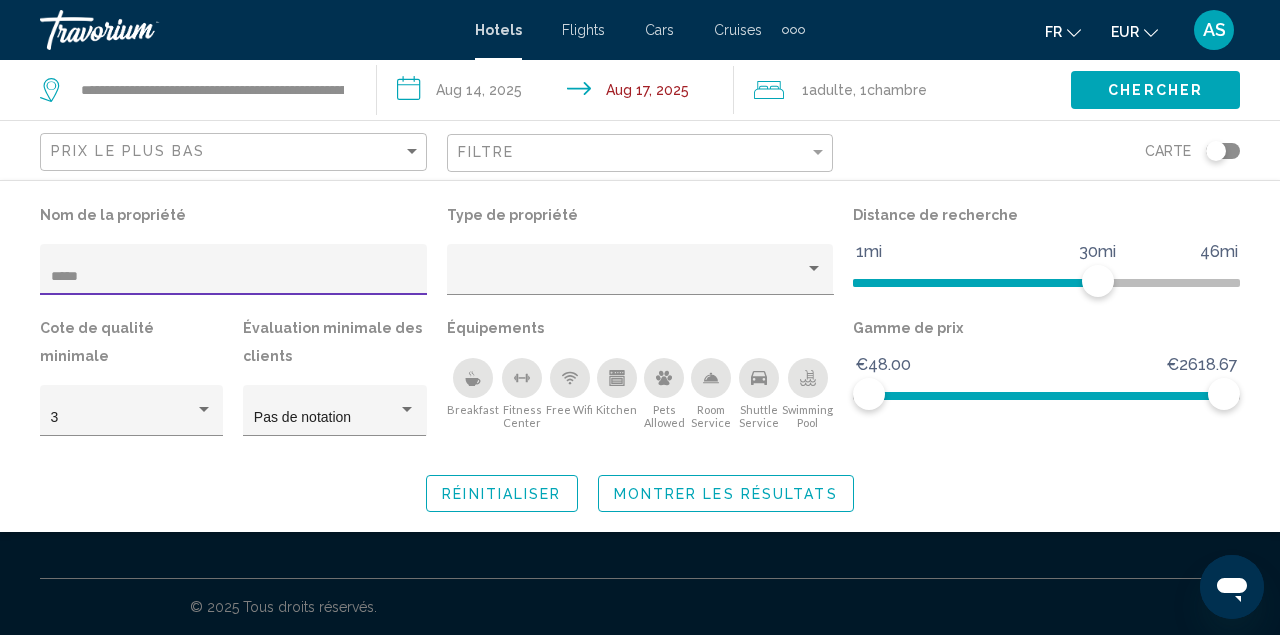 type on "*****" 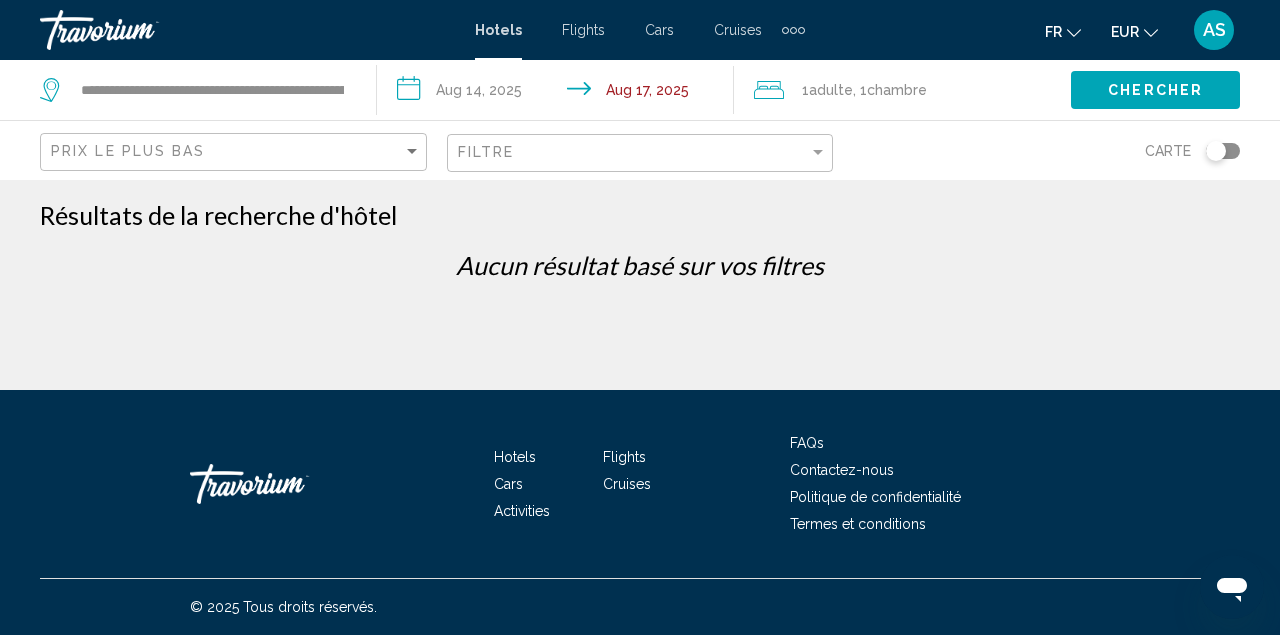 click at bounding box center (793, 30) 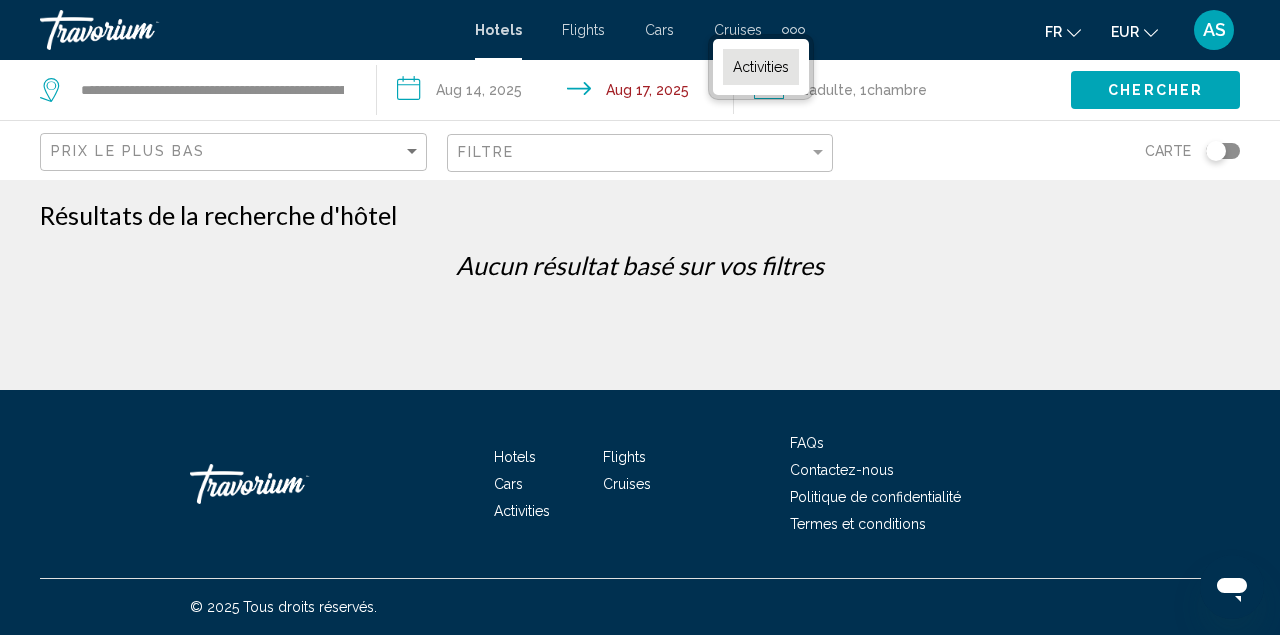 click on "Activities" at bounding box center [761, 67] 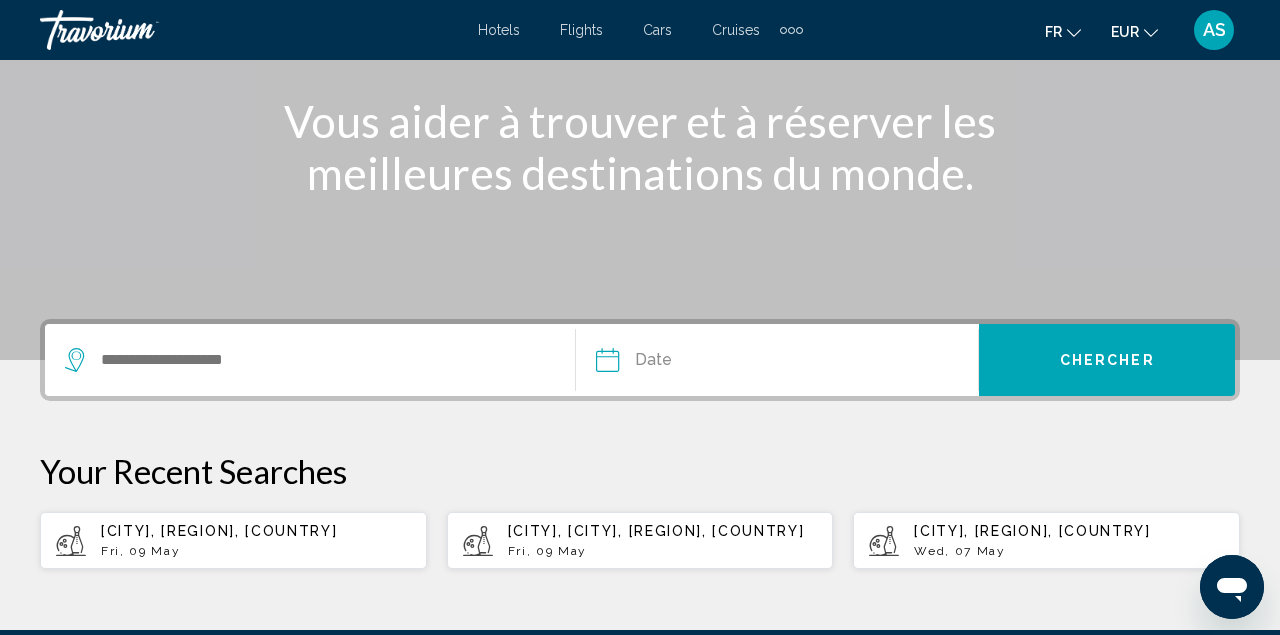 scroll, scrollTop: 252, scrollLeft: 0, axis: vertical 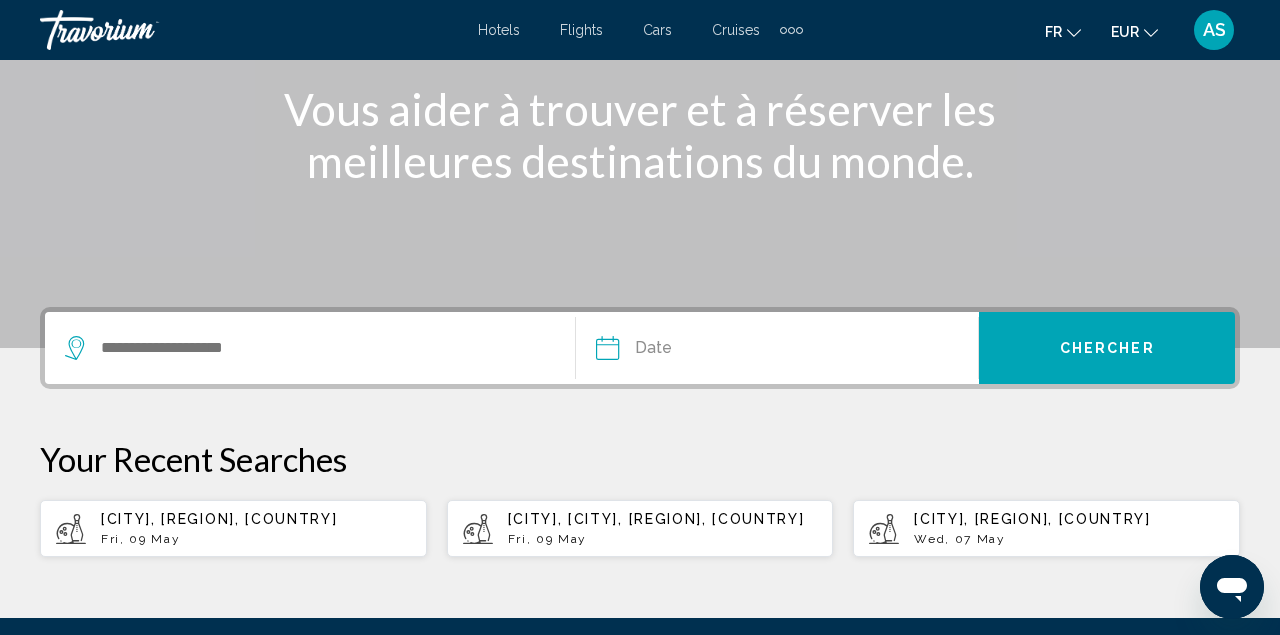 click at bounding box center (320, 348) 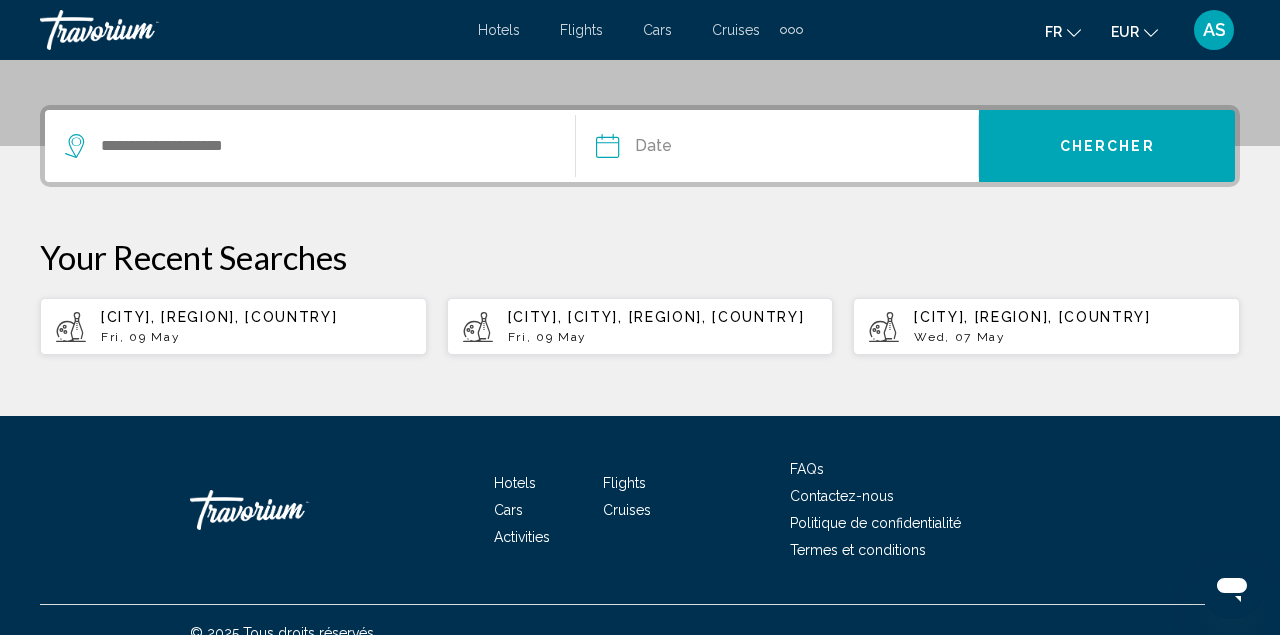 scroll, scrollTop: 494, scrollLeft: 0, axis: vertical 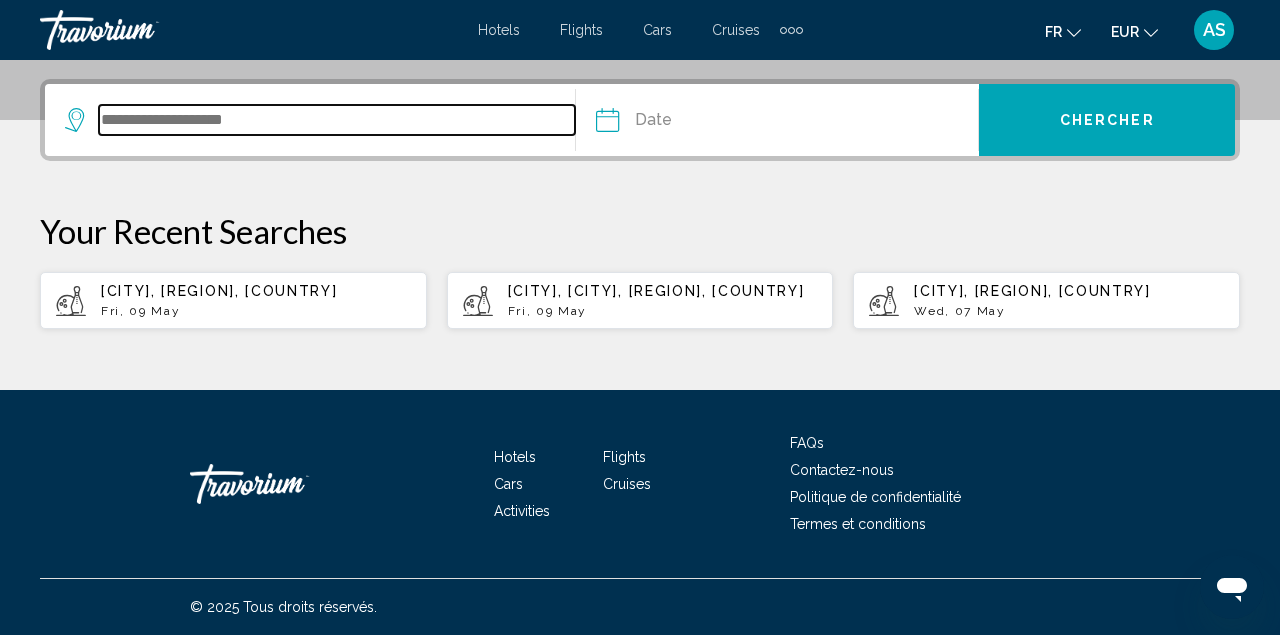 click at bounding box center (337, 120) 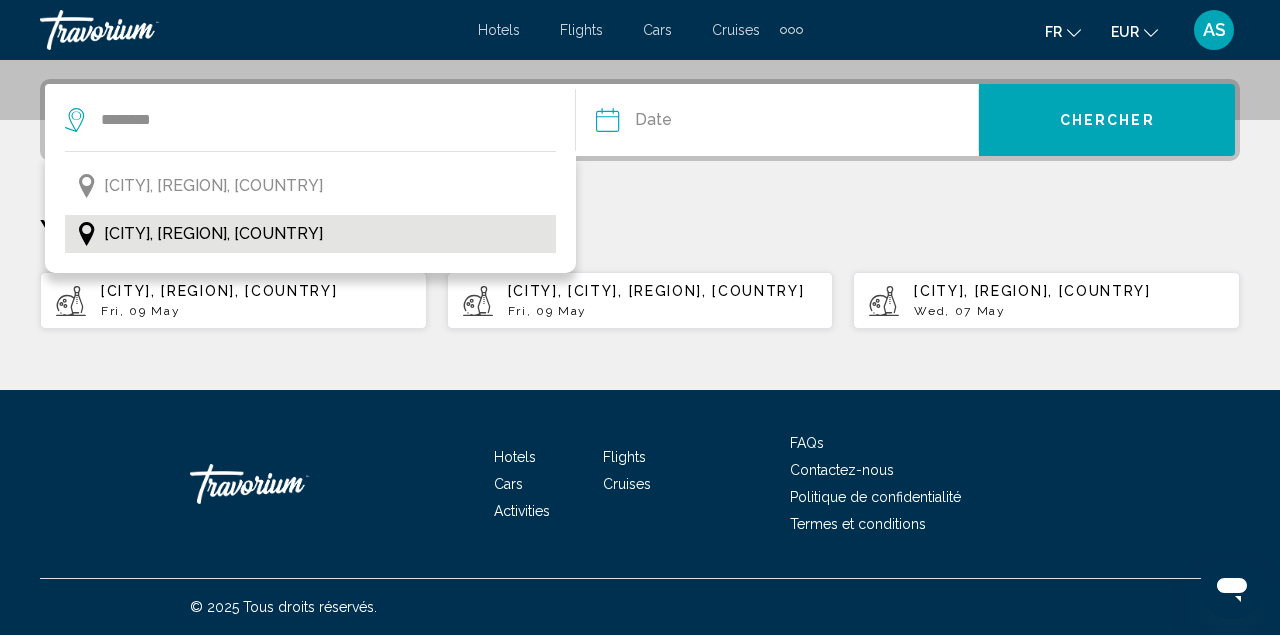 drag, startPoint x: 179, startPoint y: 111, endPoint x: 203, endPoint y: 221, distance: 112.587746 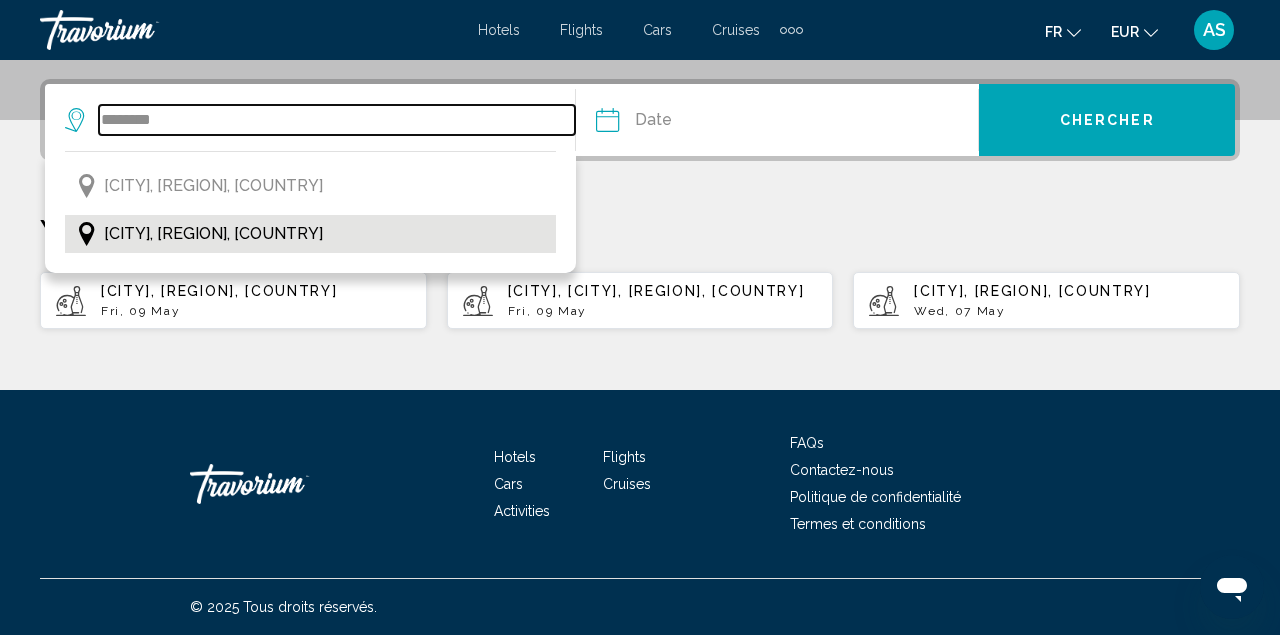 type on "**********" 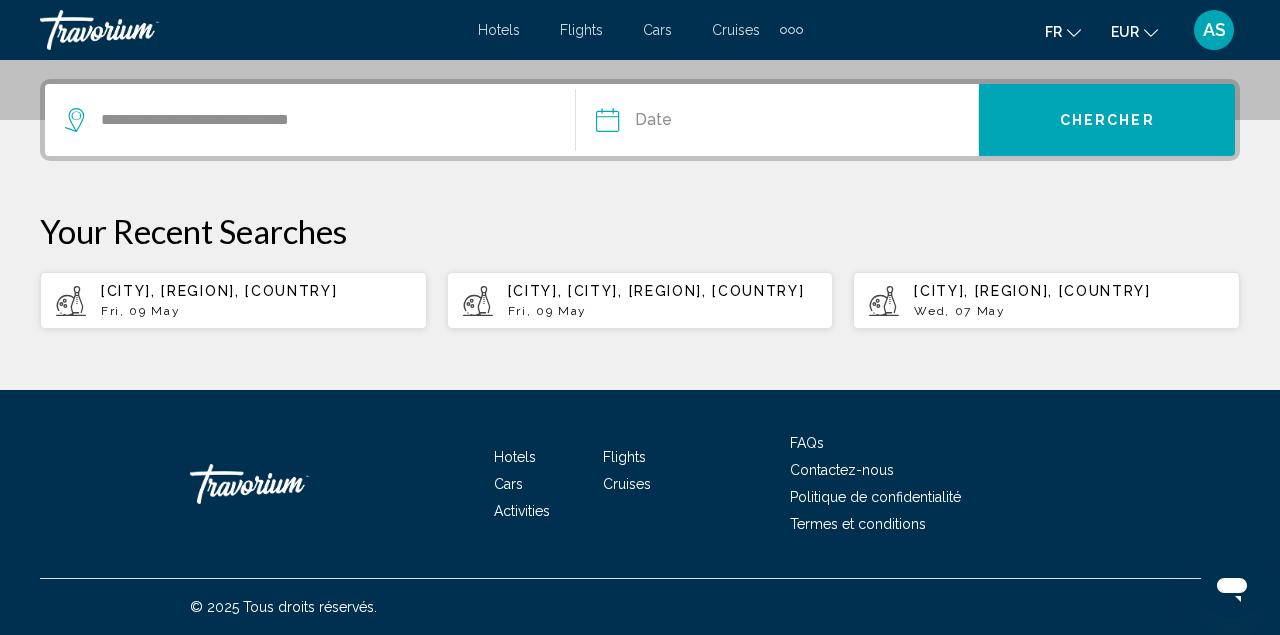 click at bounding box center (690, 123) 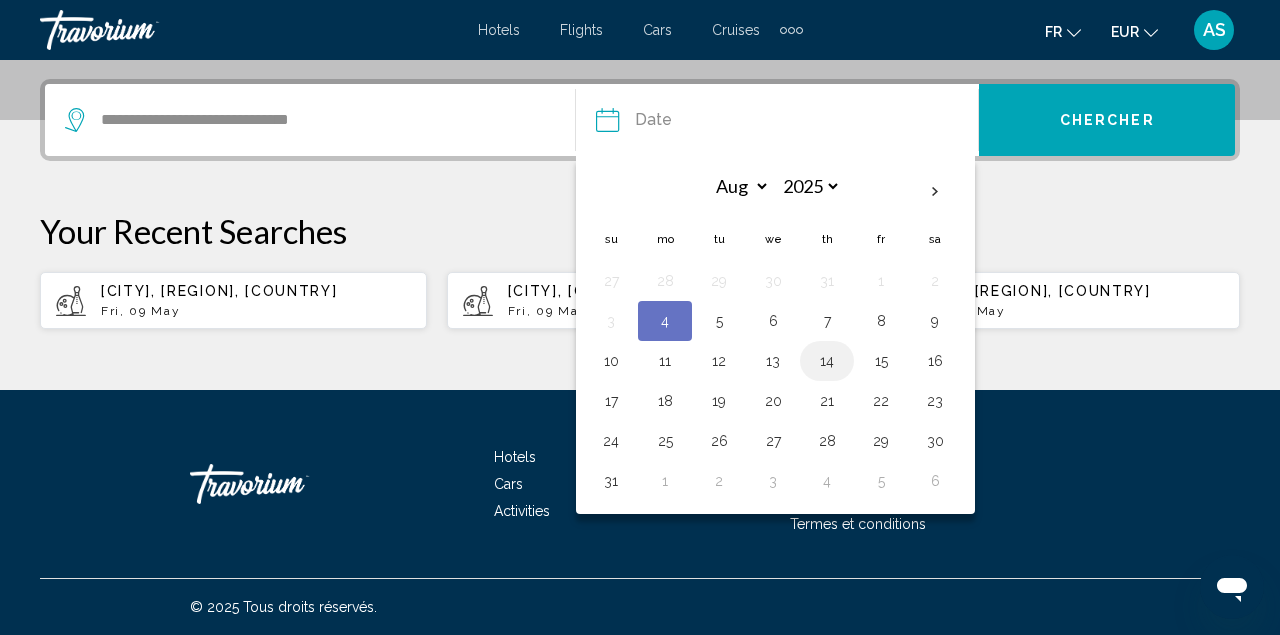 click on "14" at bounding box center [827, 361] 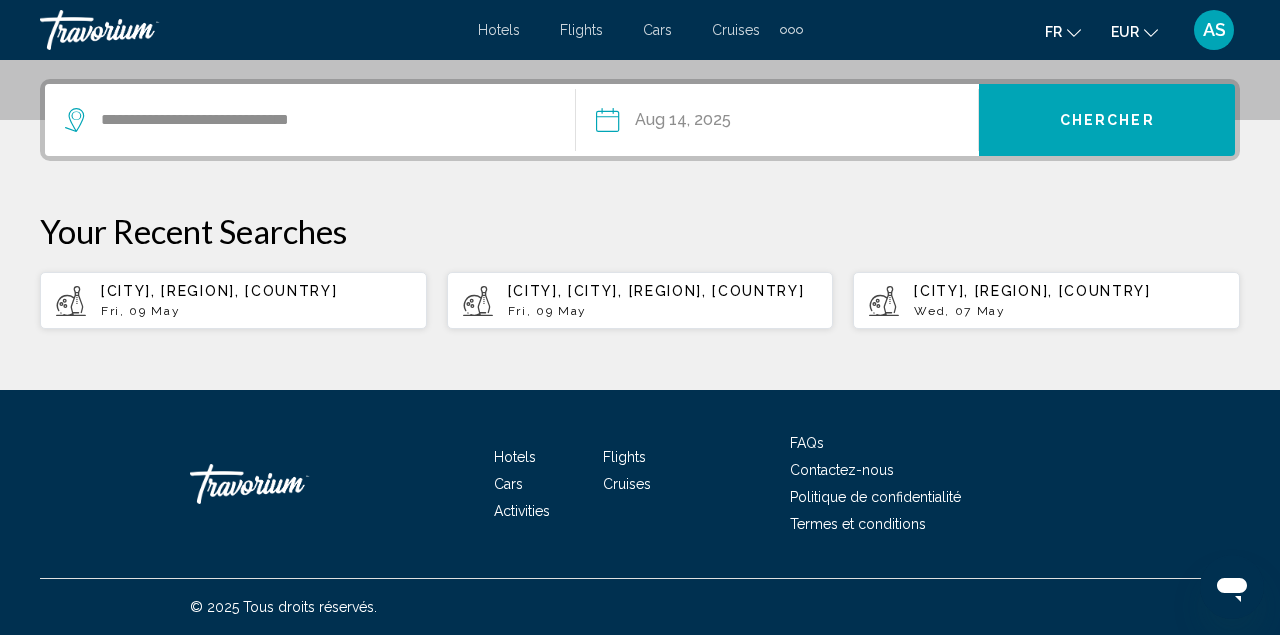 click on "**********" at bounding box center (787, 120) 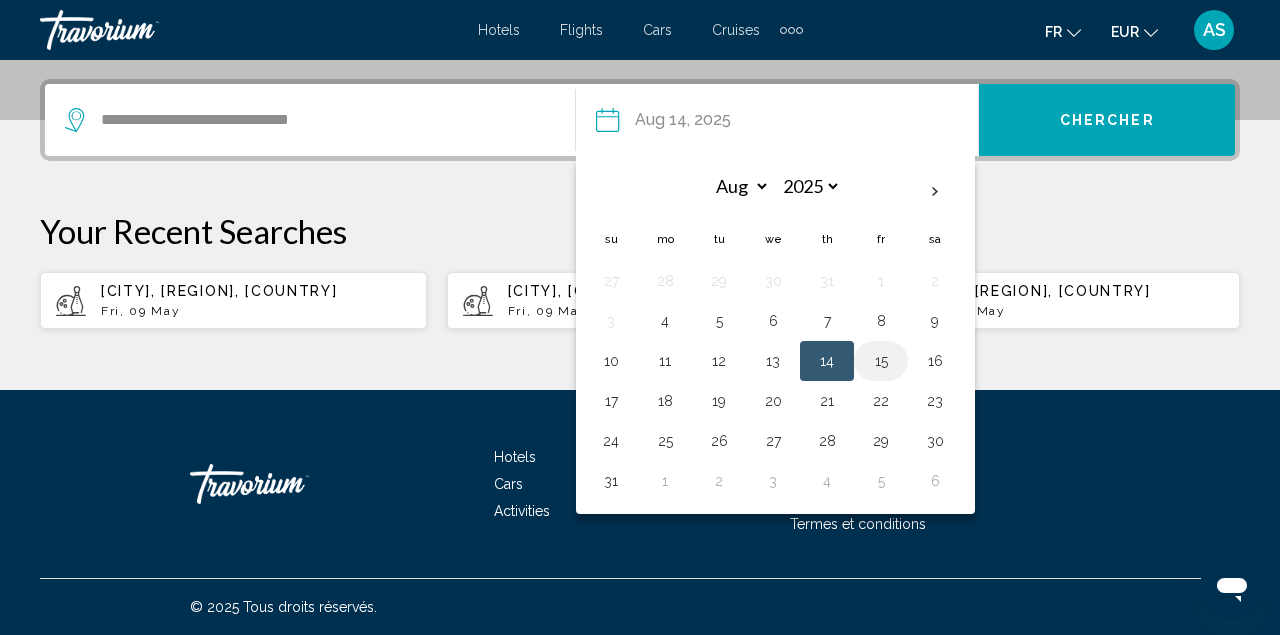 click on "15" at bounding box center [881, 361] 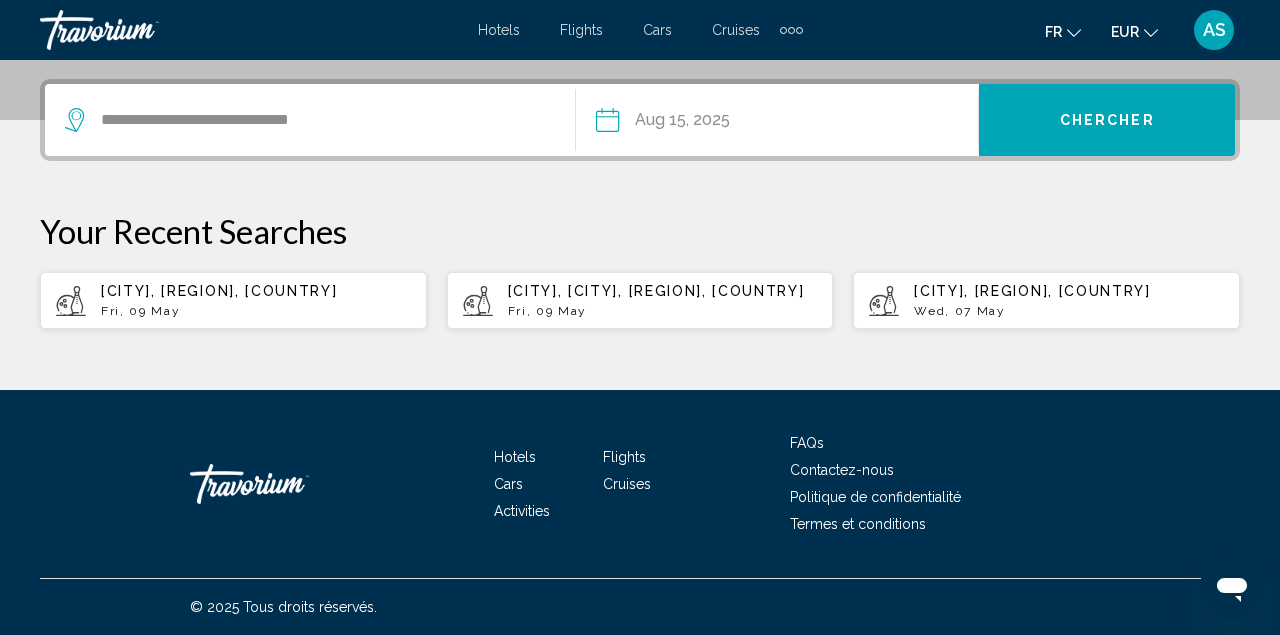 click on "Chercher" at bounding box center (1107, 121) 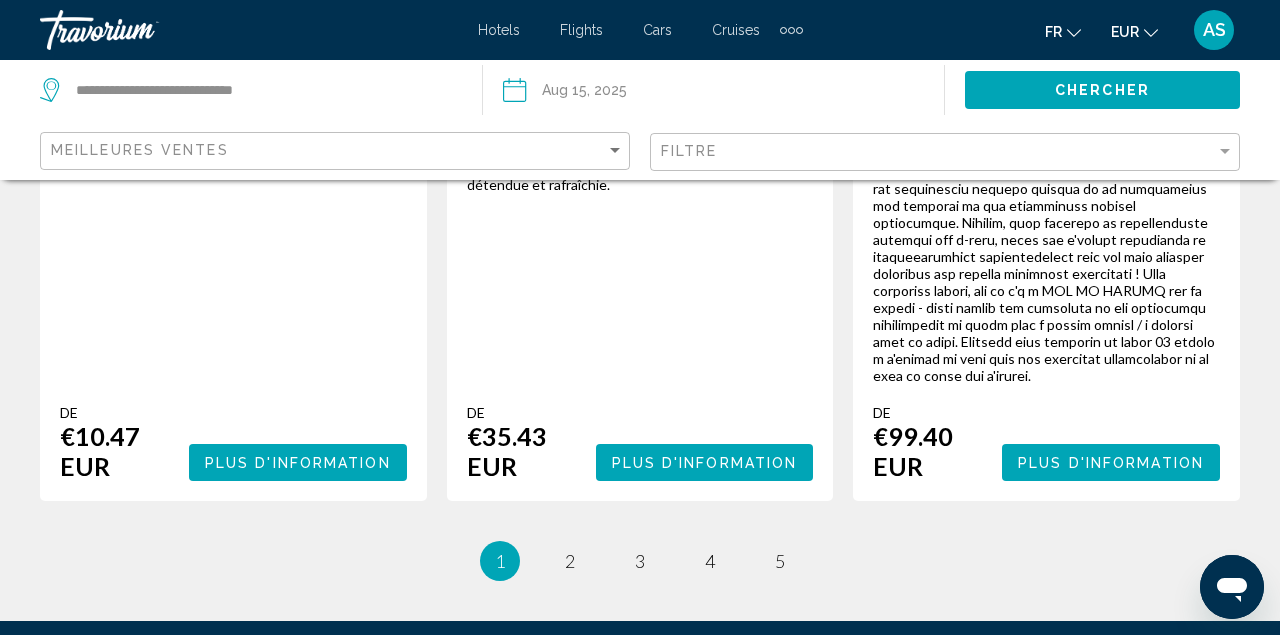 scroll, scrollTop: 3693, scrollLeft: 0, axis: vertical 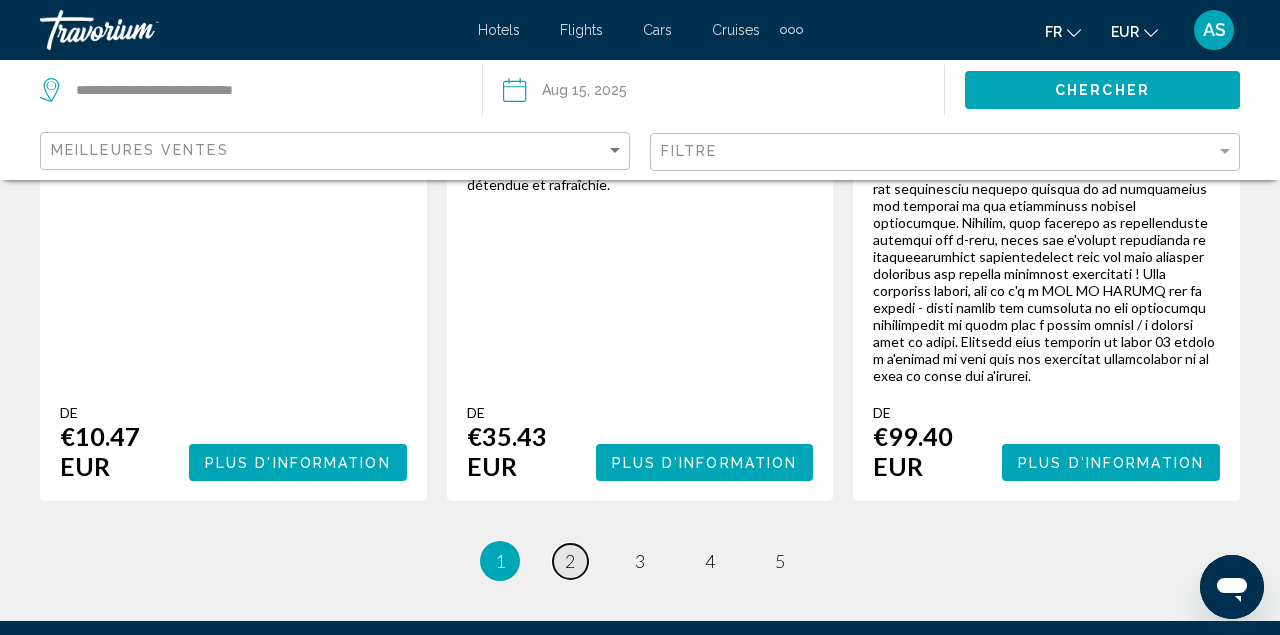 click on "page  2" at bounding box center [570, 561] 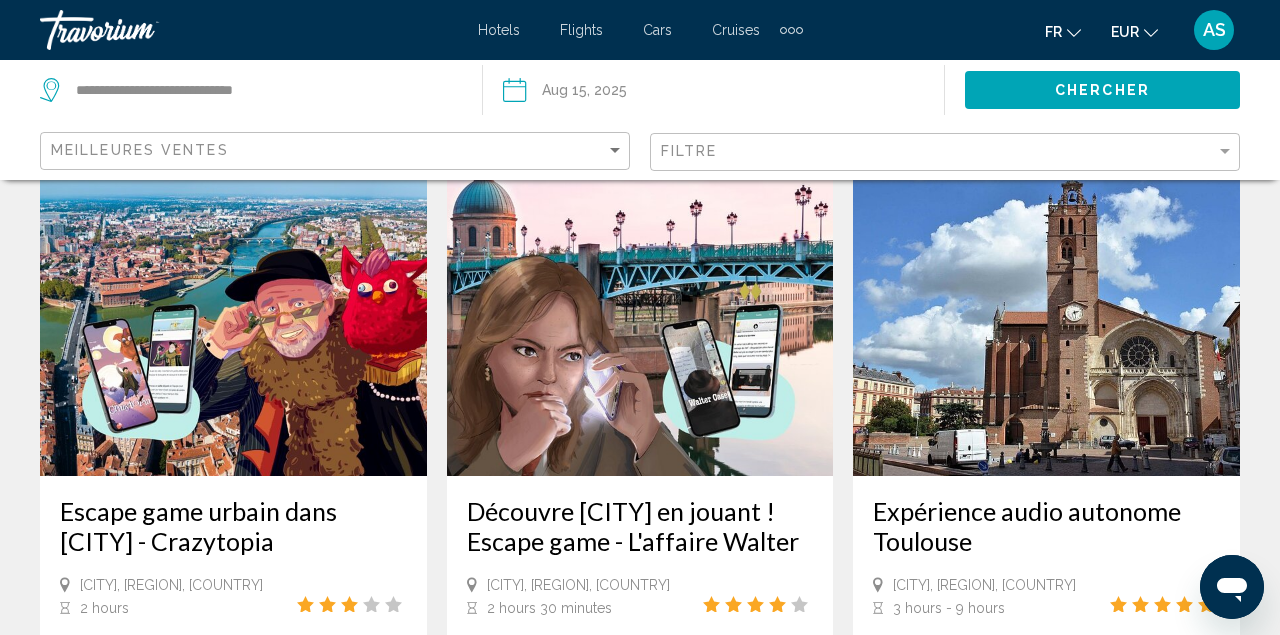 scroll, scrollTop: 3138, scrollLeft: 0, axis: vertical 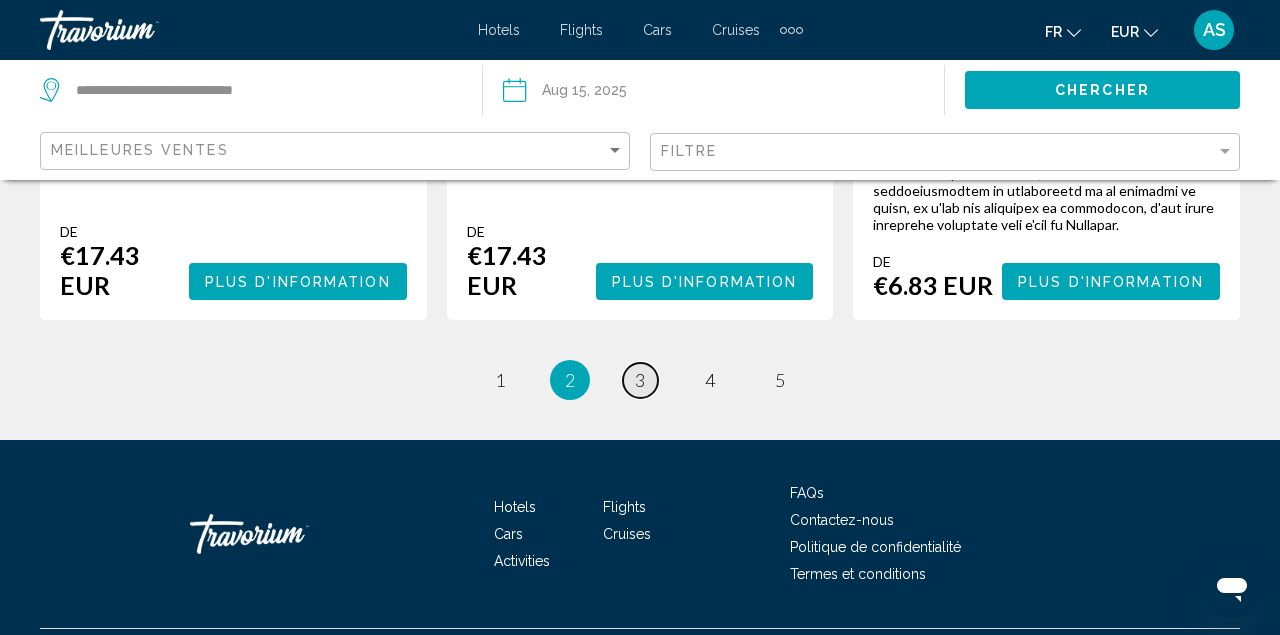 click on "3" at bounding box center (640, 380) 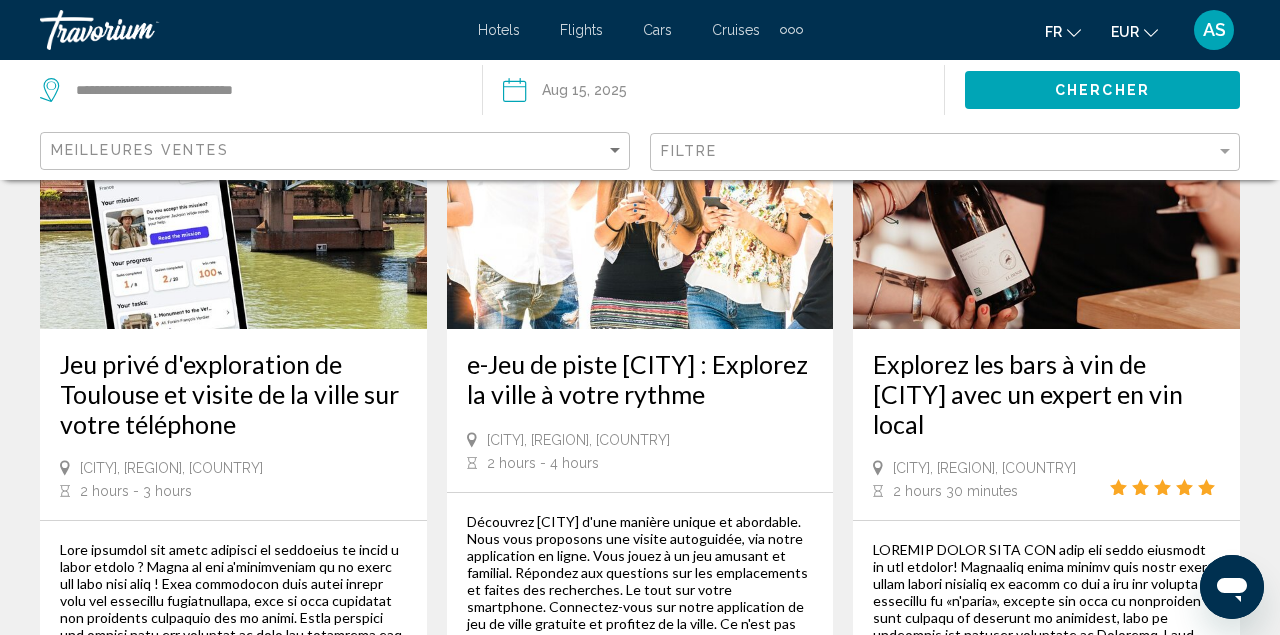 scroll, scrollTop: 86, scrollLeft: 0, axis: vertical 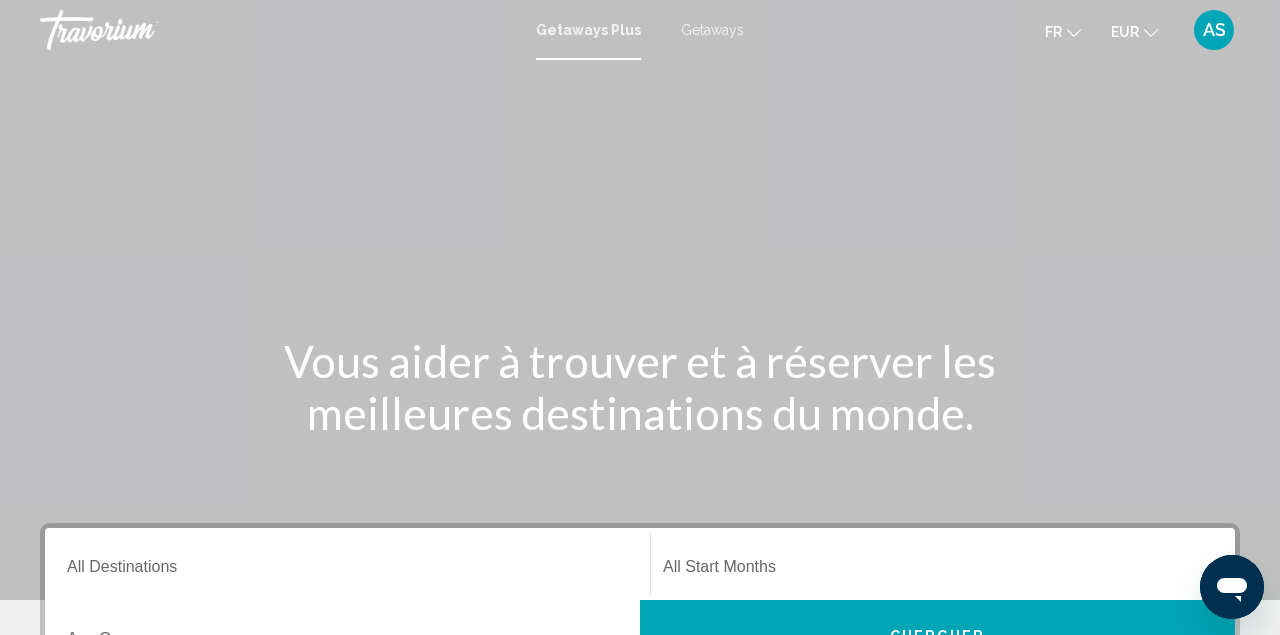 click on "Getaways" at bounding box center [712, 30] 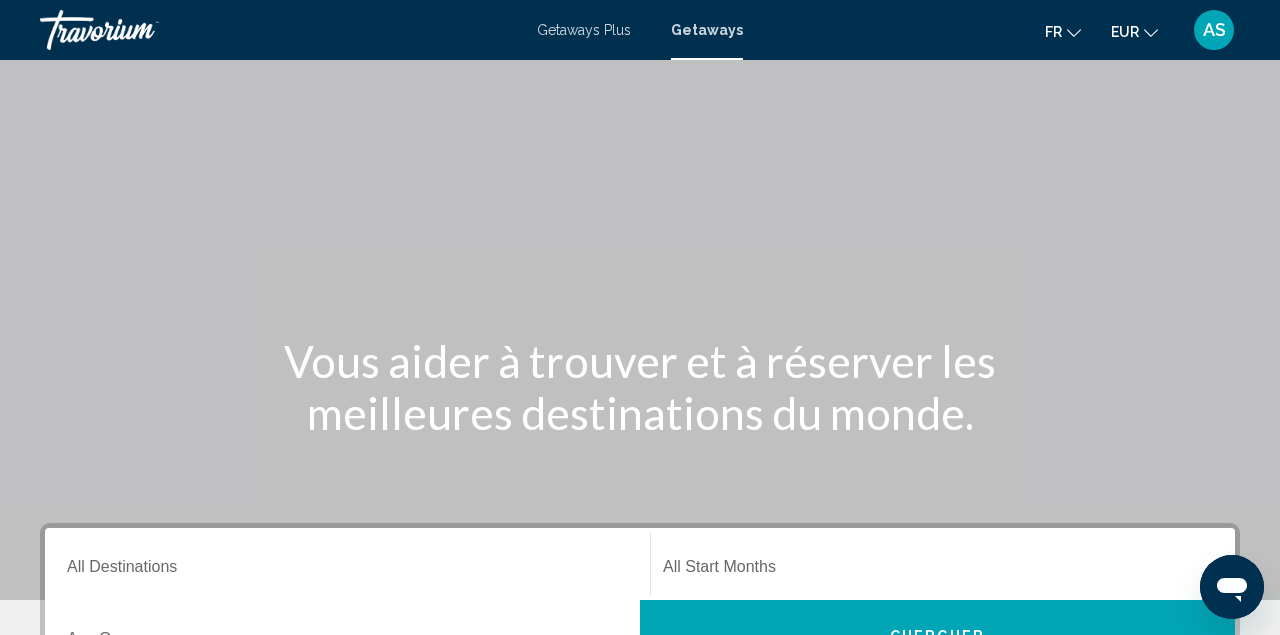scroll, scrollTop: 277, scrollLeft: 0, axis: vertical 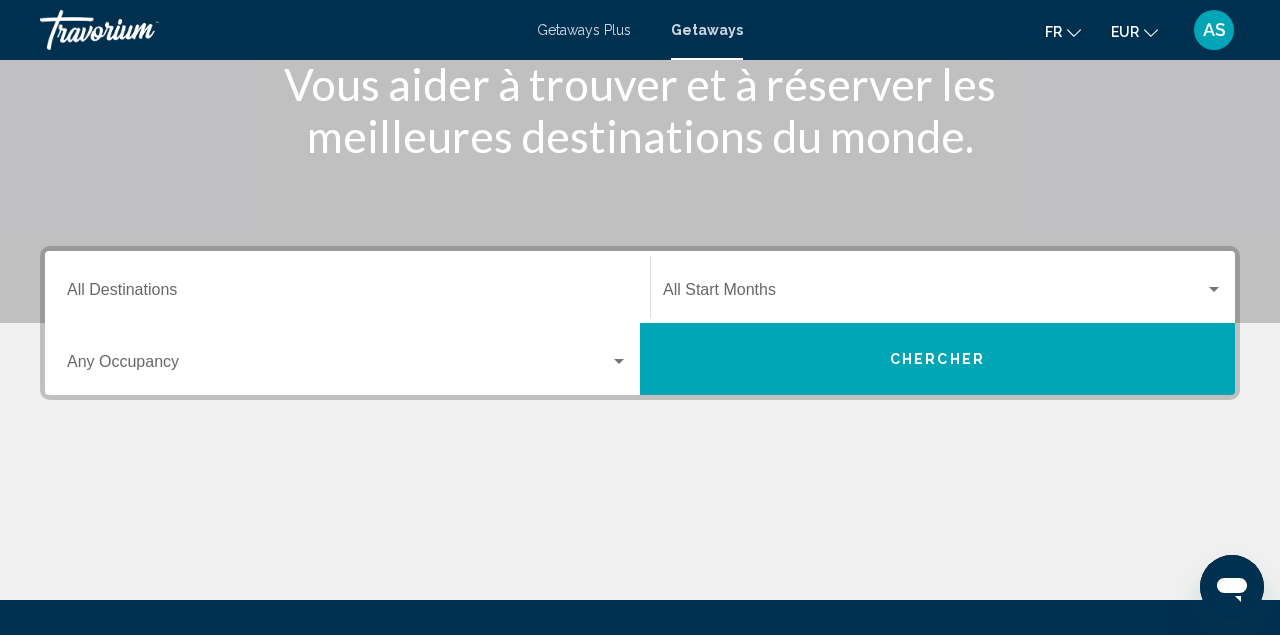 click on "Occupancy Any Occupancy" at bounding box center (347, 359) 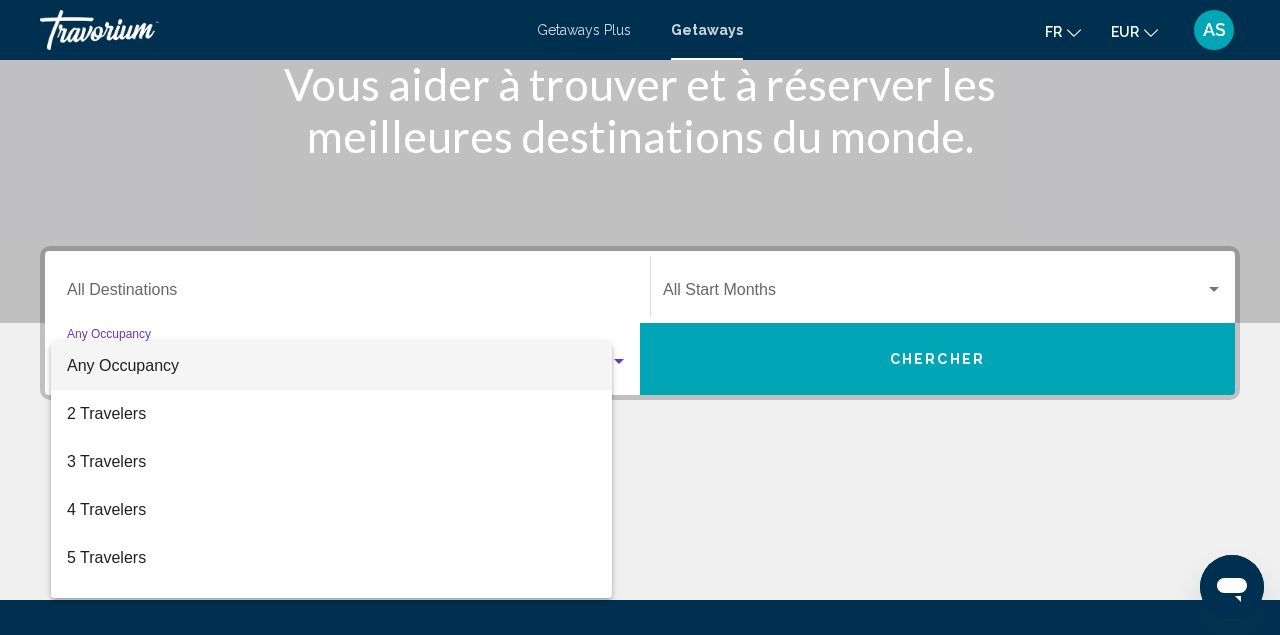scroll, scrollTop: 458, scrollLeft: 0, axis: vertical 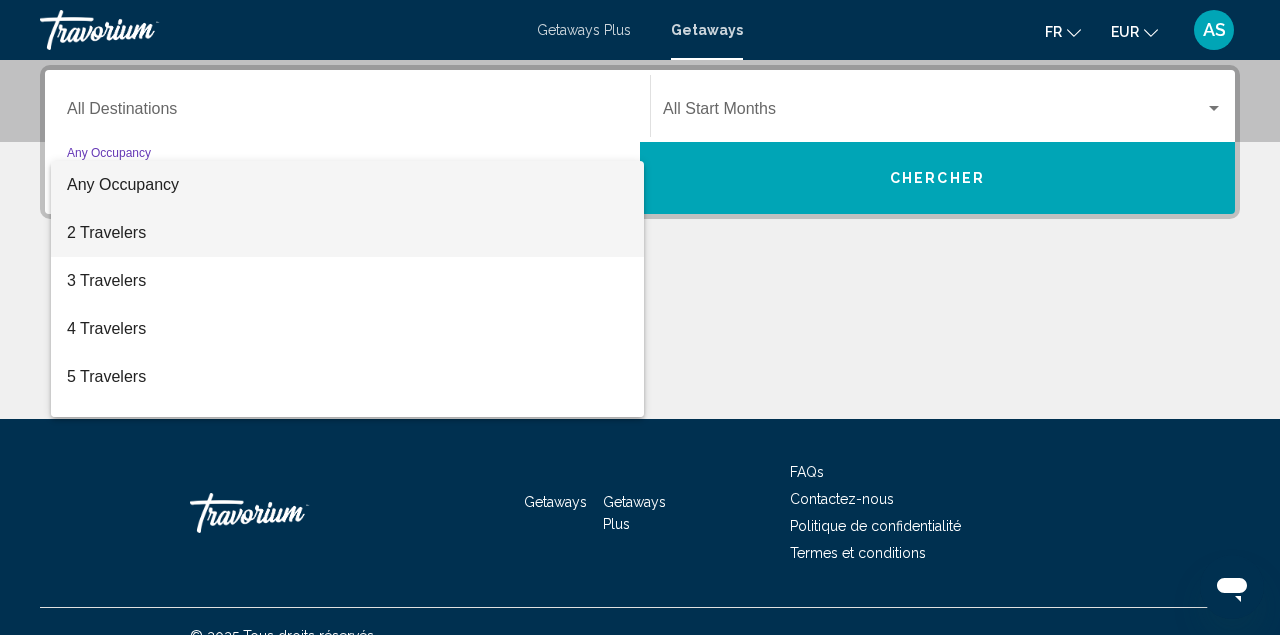 click on "2 Travelers" at bounding box center [347, 233] 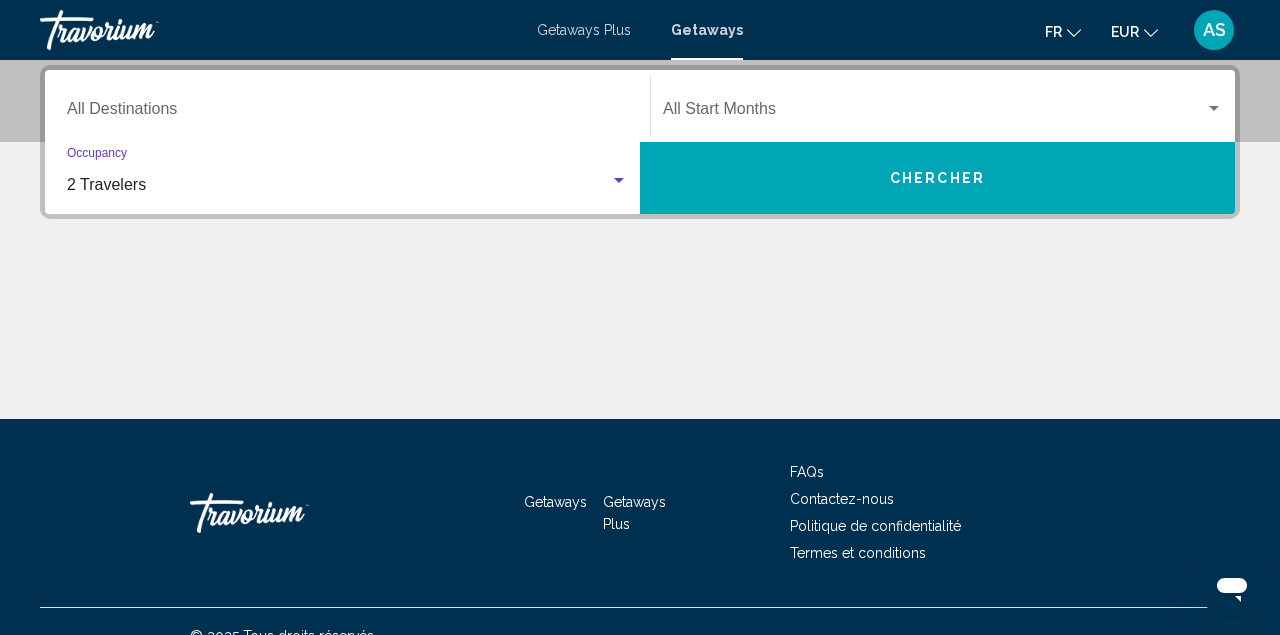 click on "Start Month All Start Months" 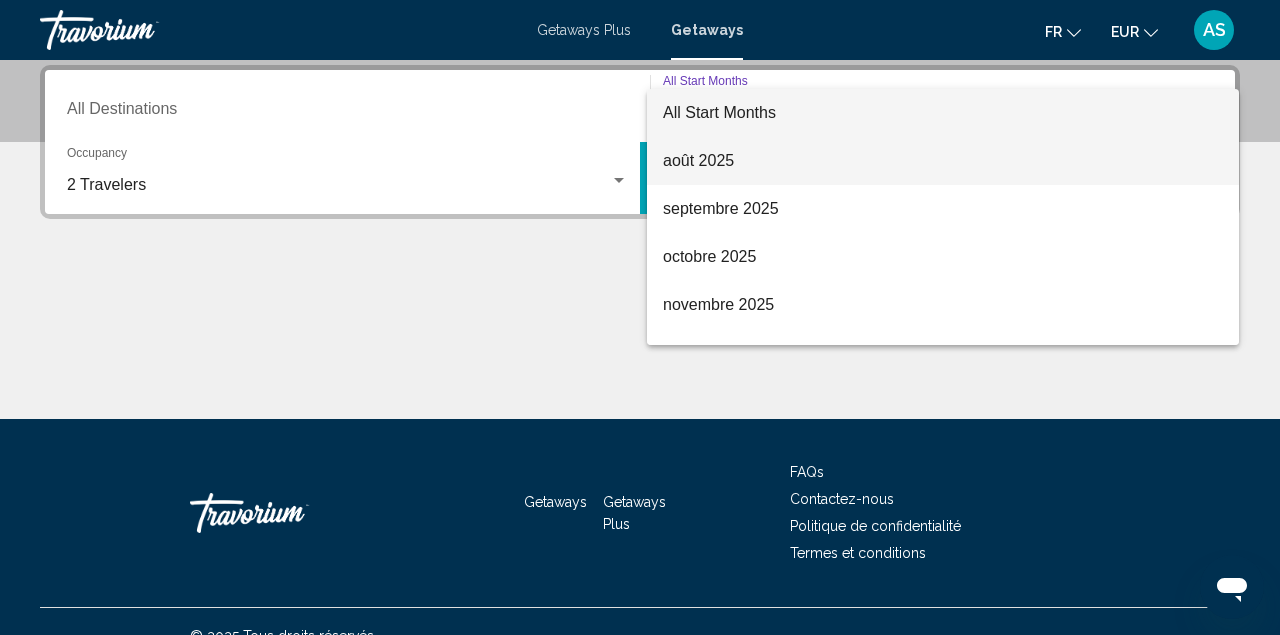 click on "août 2025" at bounding box center [943, 161] 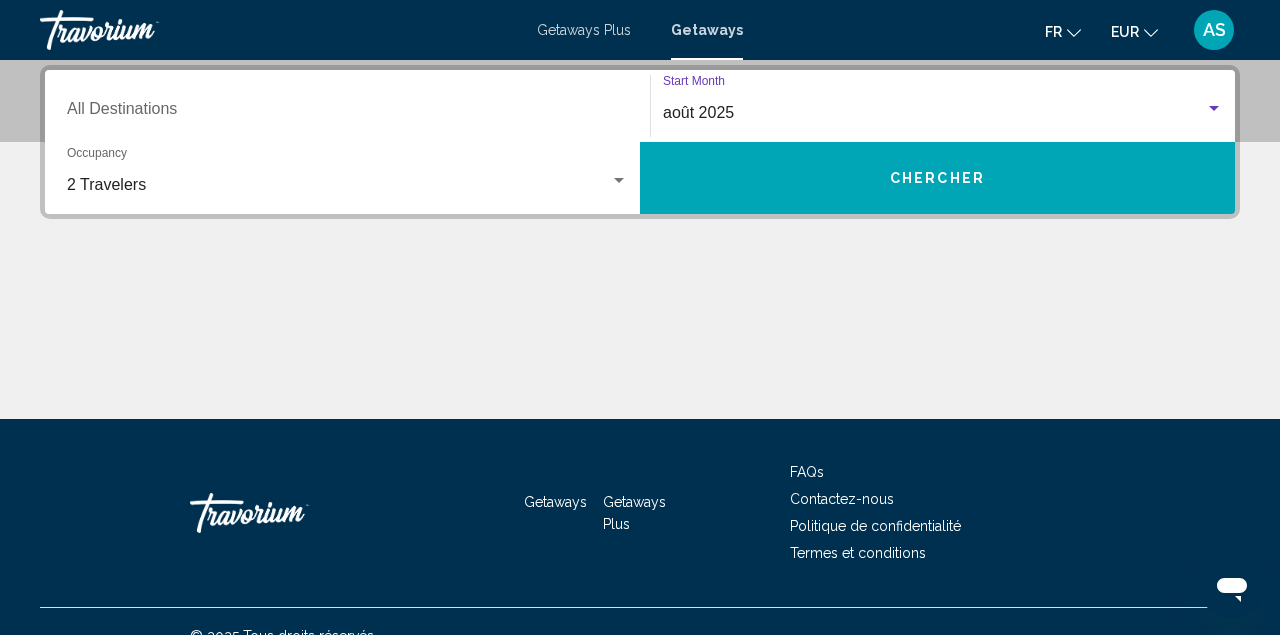 click on "Chercher" at bounding box center [937, 178] 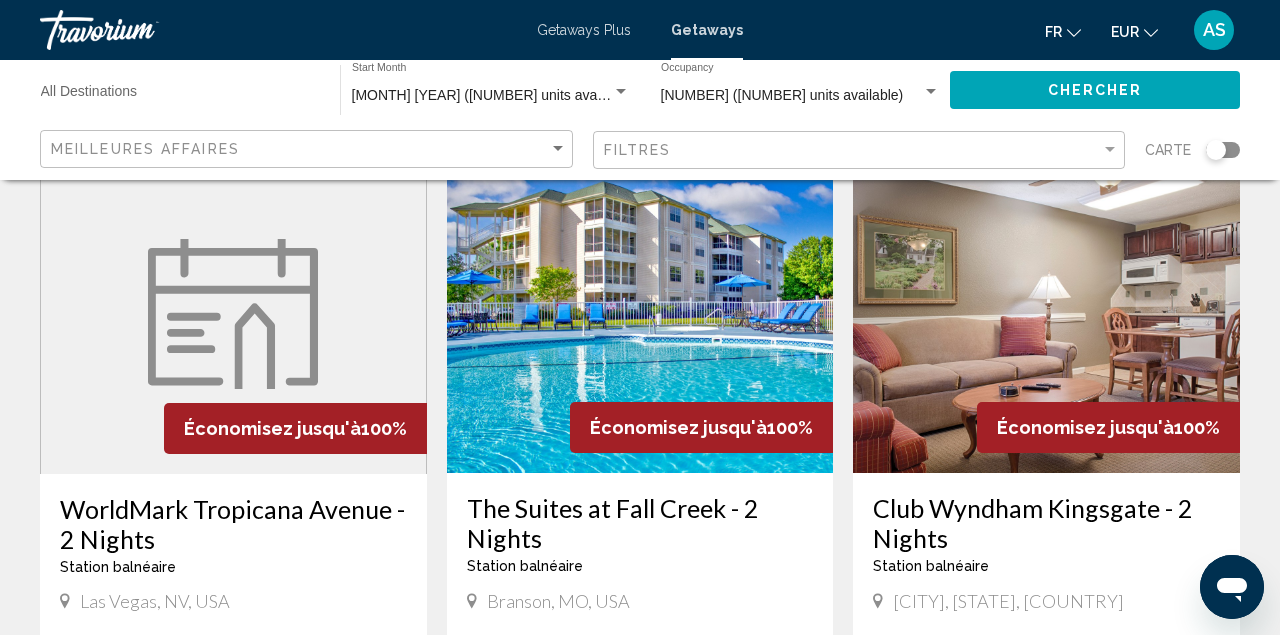 scroll, scrollTop: 900, scrollLeft: 0, axis: vertical 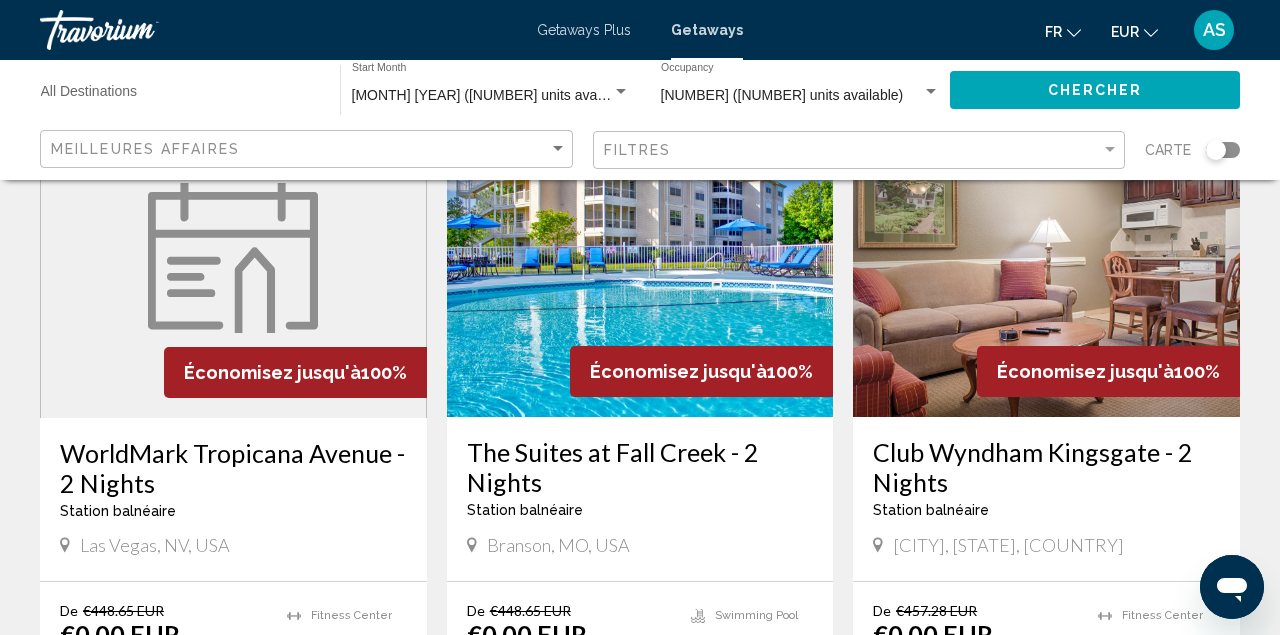 click on "Destination All Destinations" 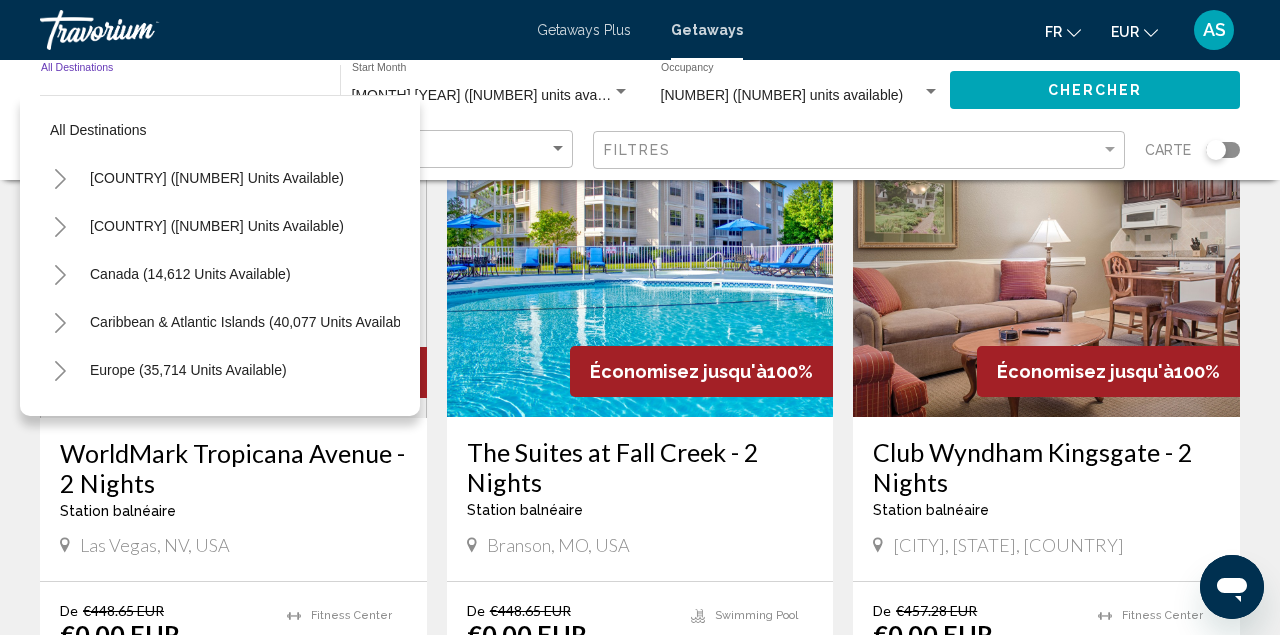 click 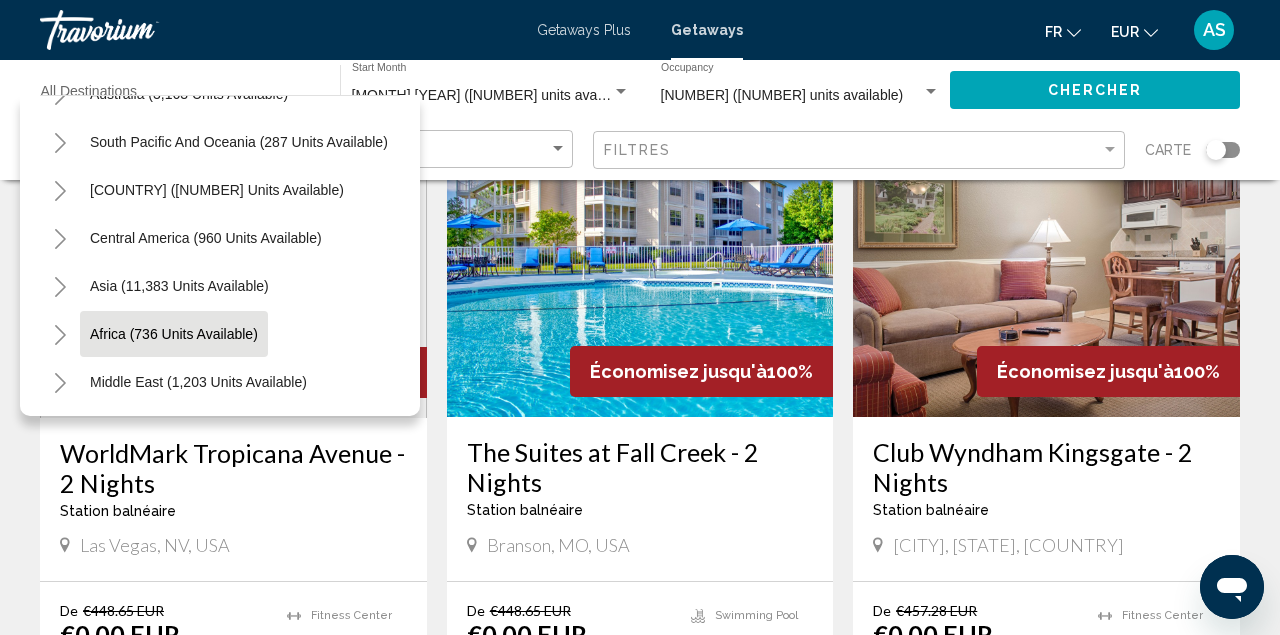 scroll, scrollTop: 1476, scrollLeft: 0, axis: vertical 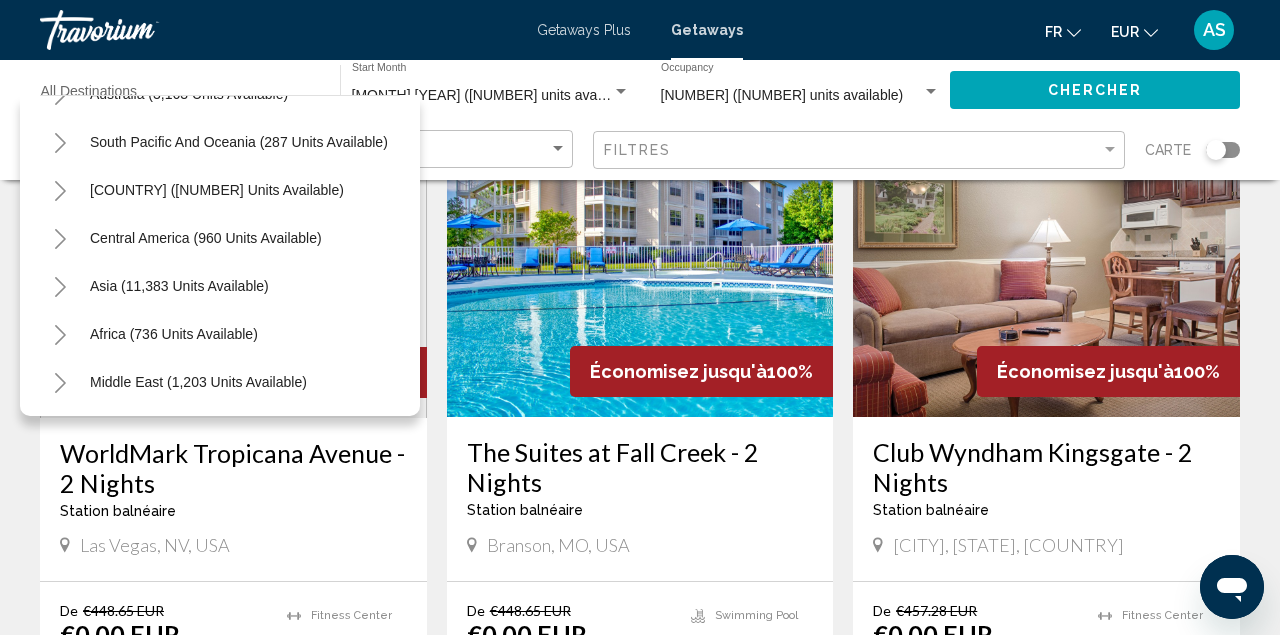 click 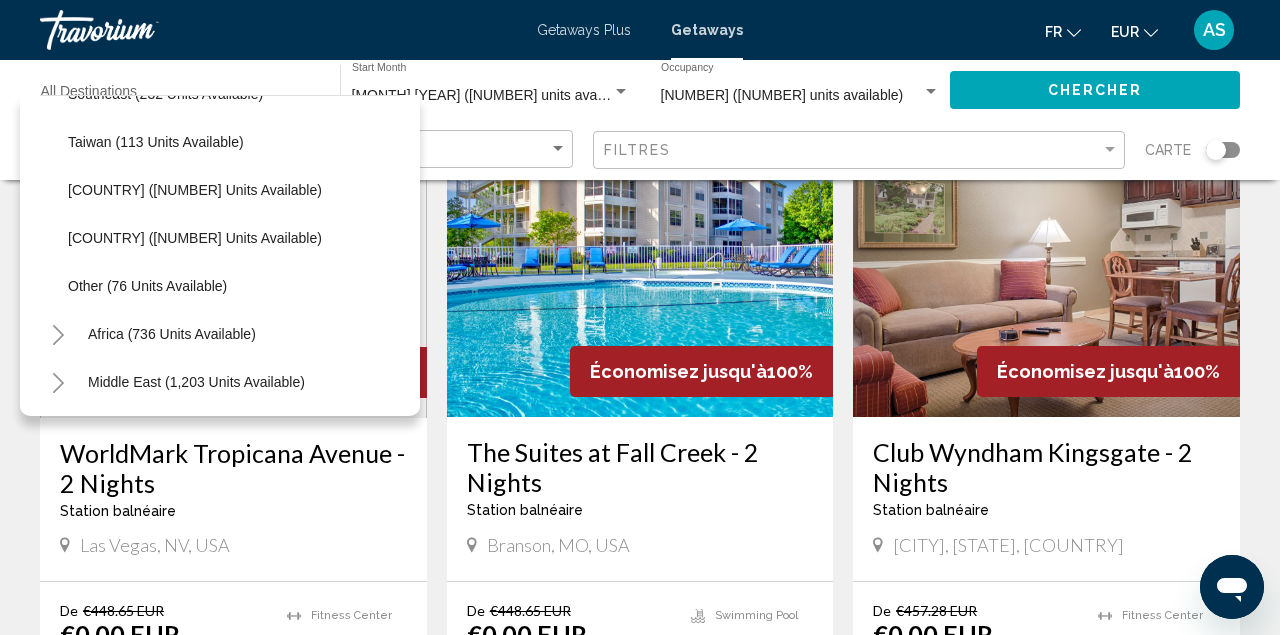 scroll, scrollTop: 2196, scrollLeft: 2, axis: both 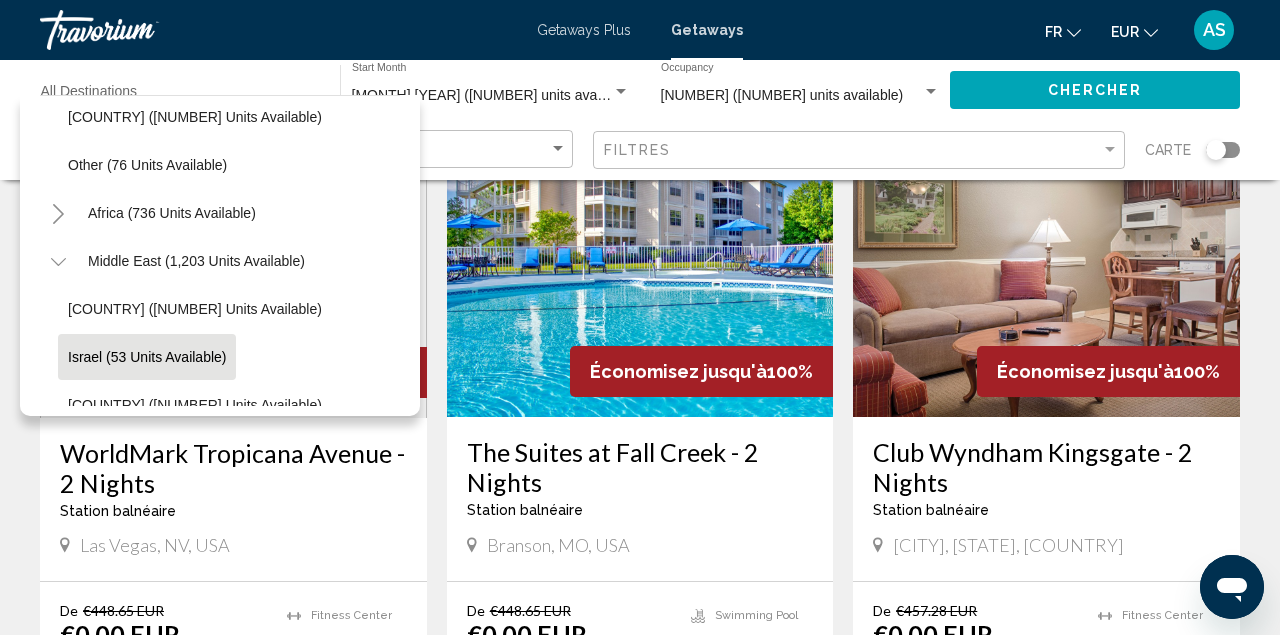 click on "Israel (53 units available)" 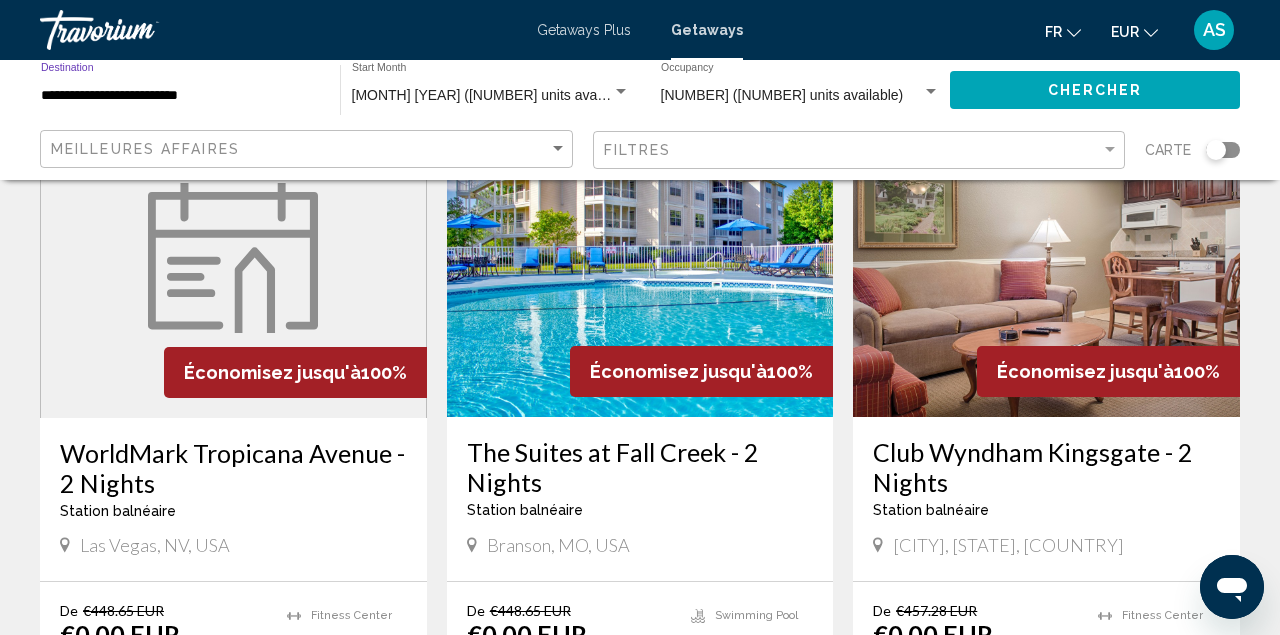 click on "Chercher" 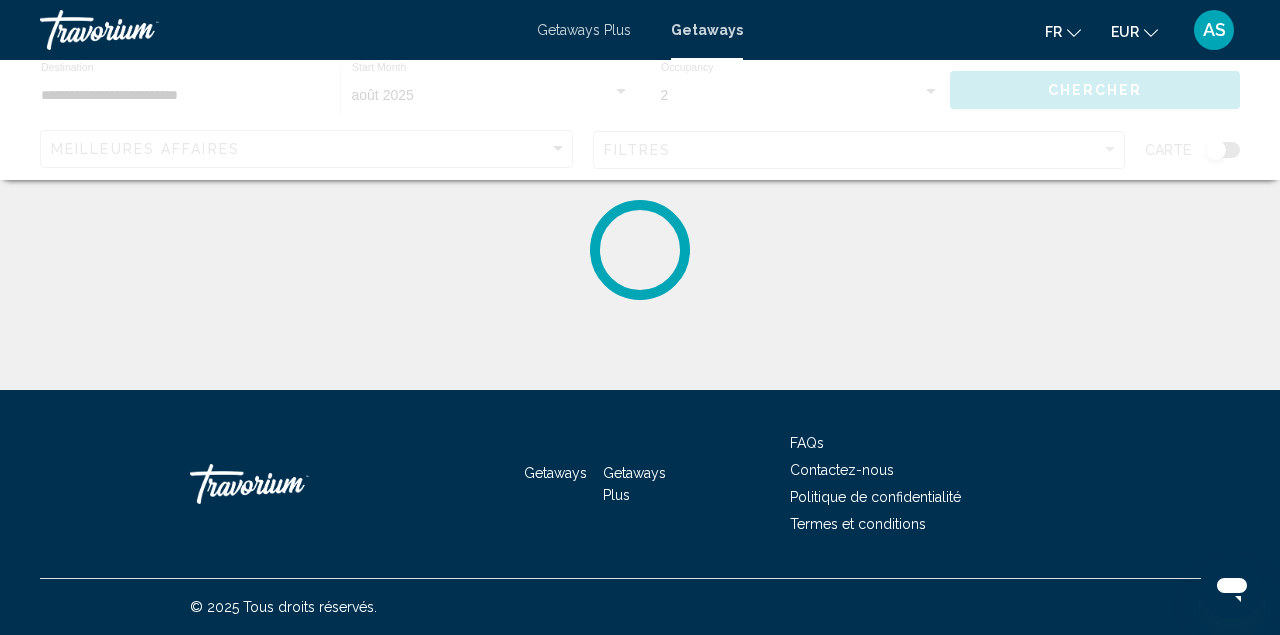 scroll, scrollTop: 0, scrollLeft: 0, axis: both 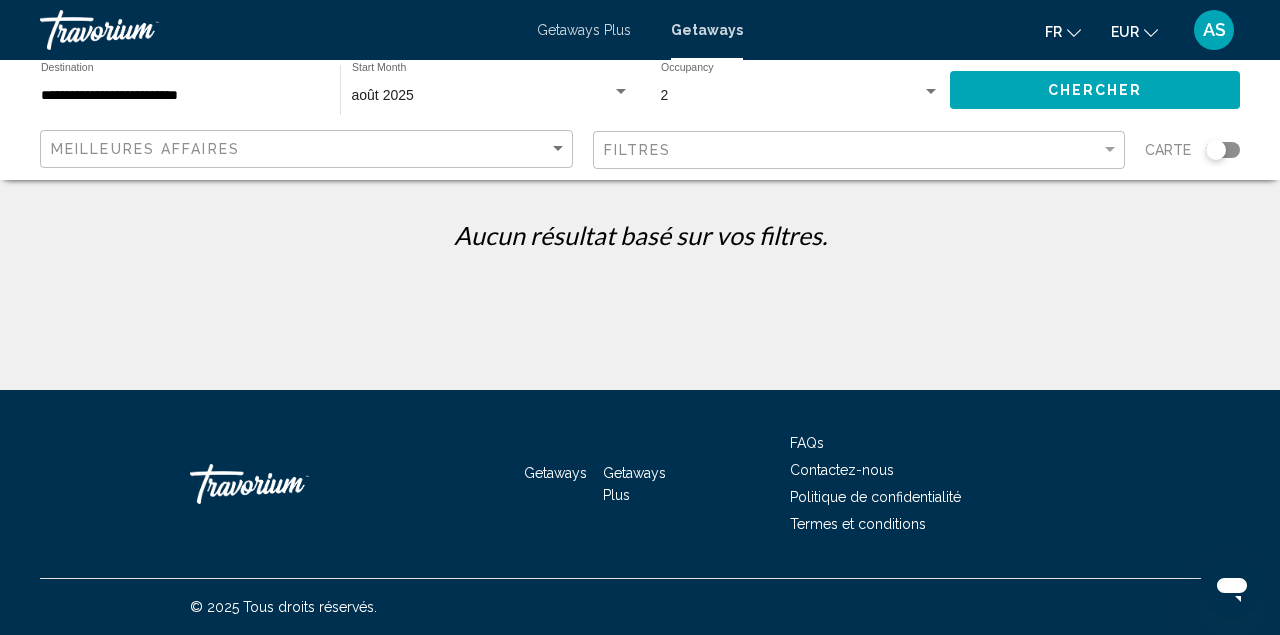 click on "2 Occupancy Any Occupancy" 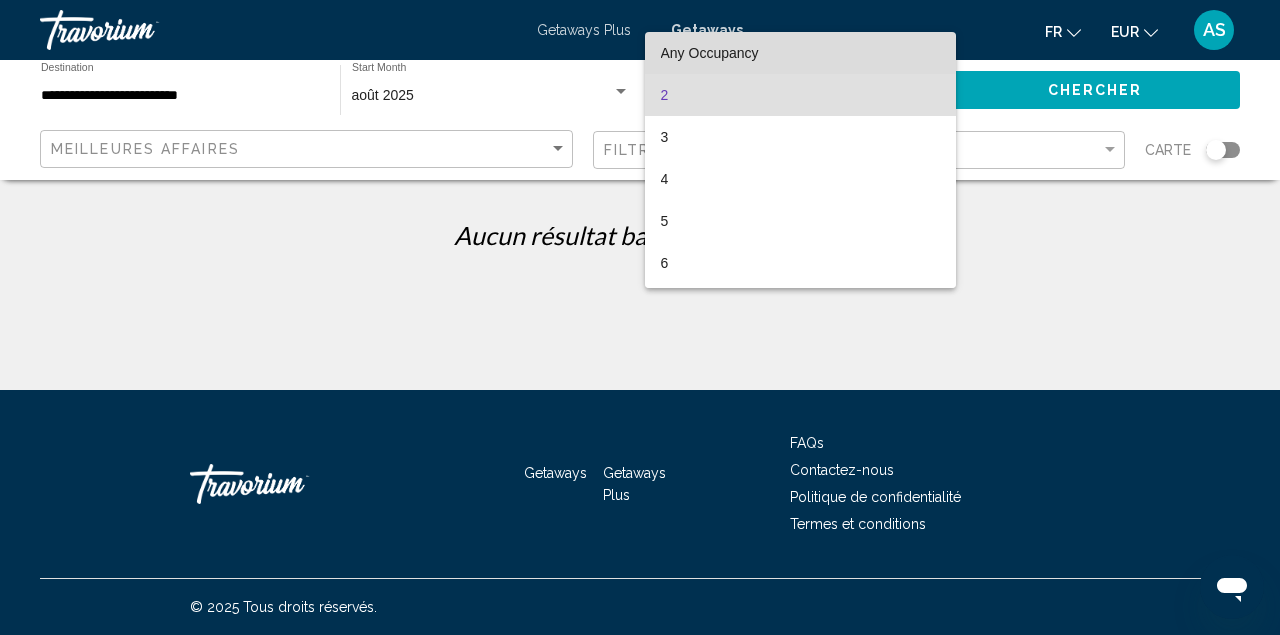 click on "Any Occupancy" at bounding box center (800, 53) 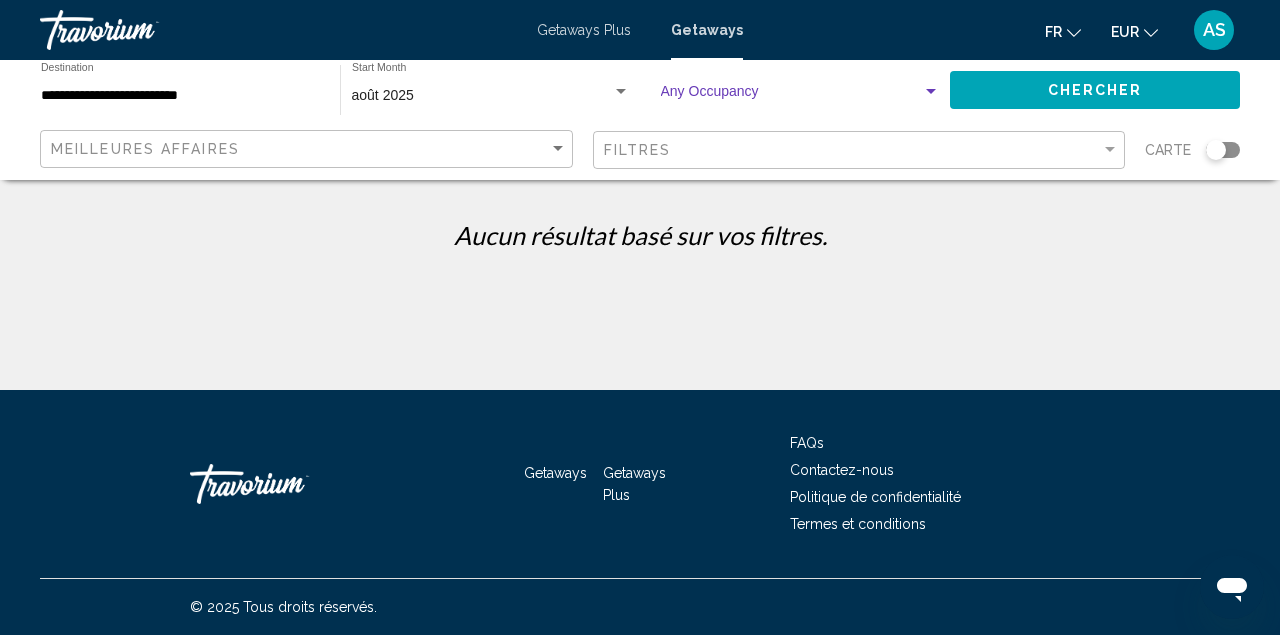 click on "Chercher" 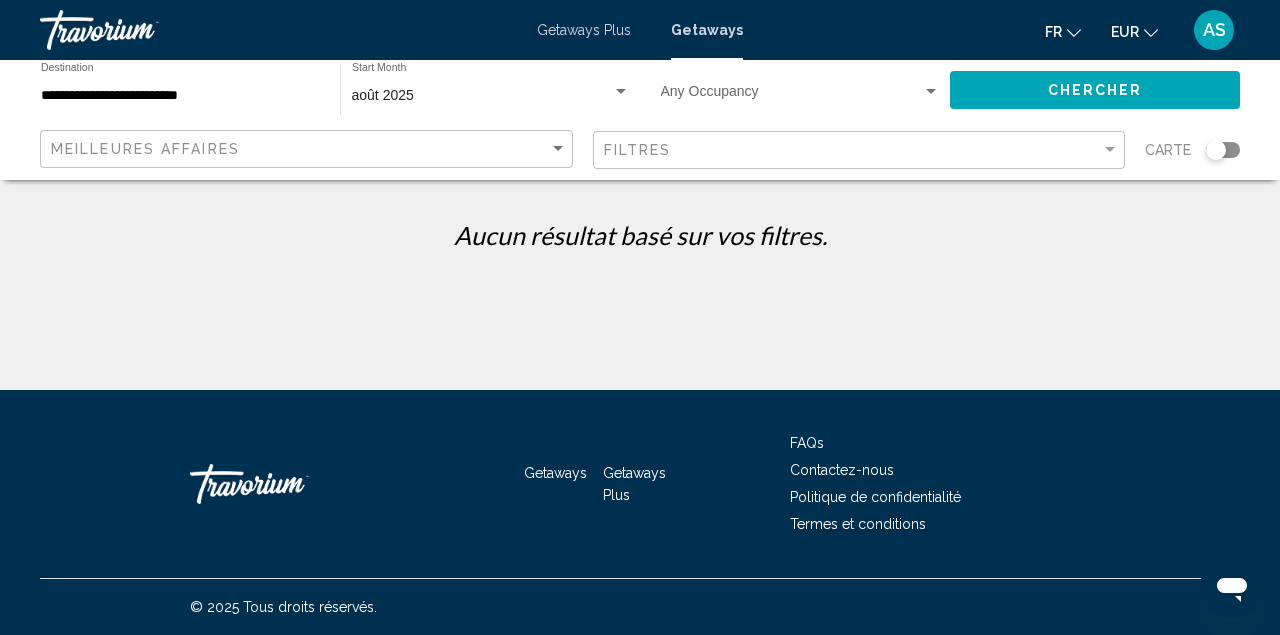 click on "août 2025 Start Month All Start Months" 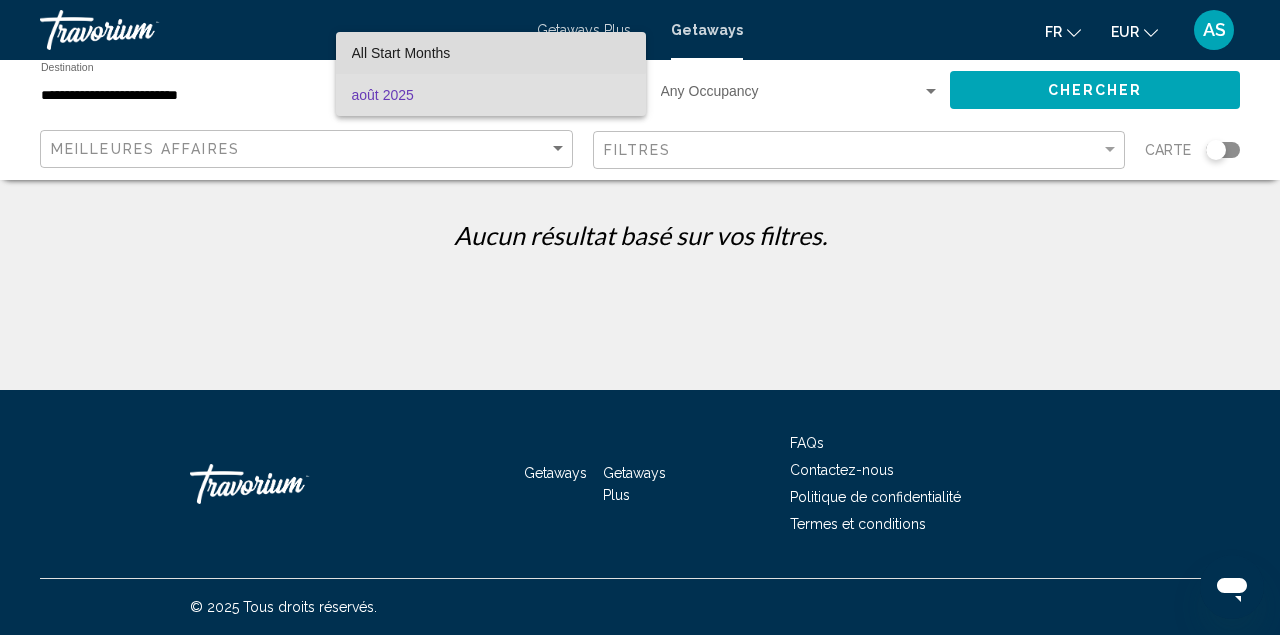 click on "All Start Months" at bounding box center [491, 53] 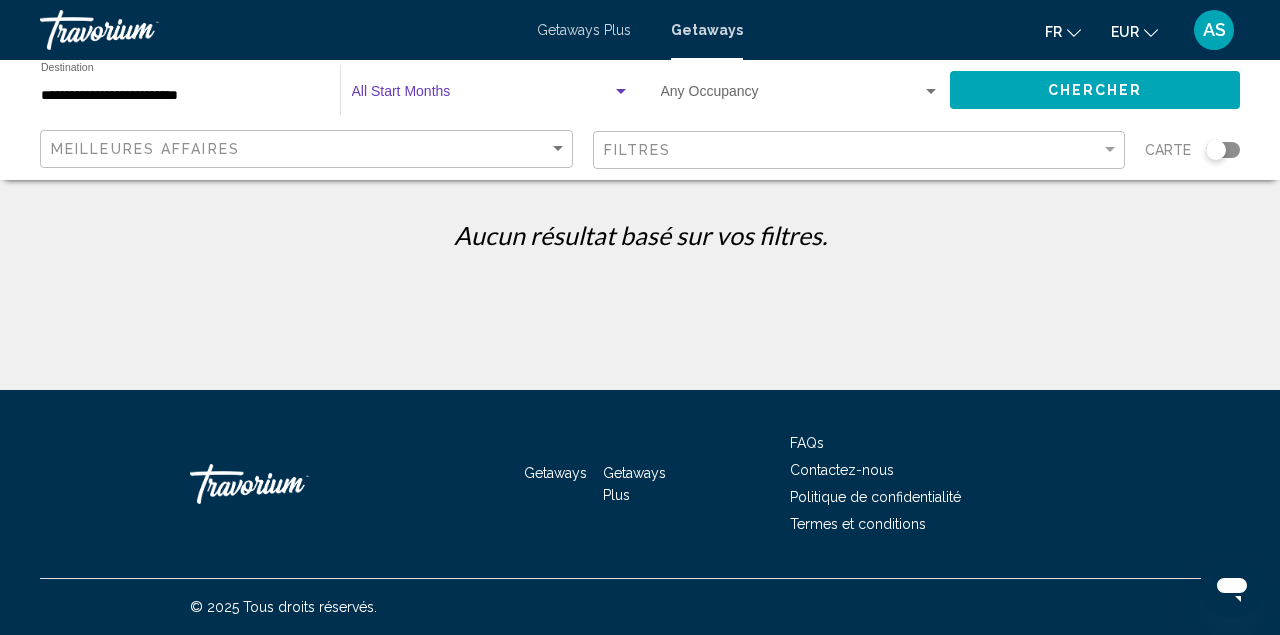 click on "Chercher" 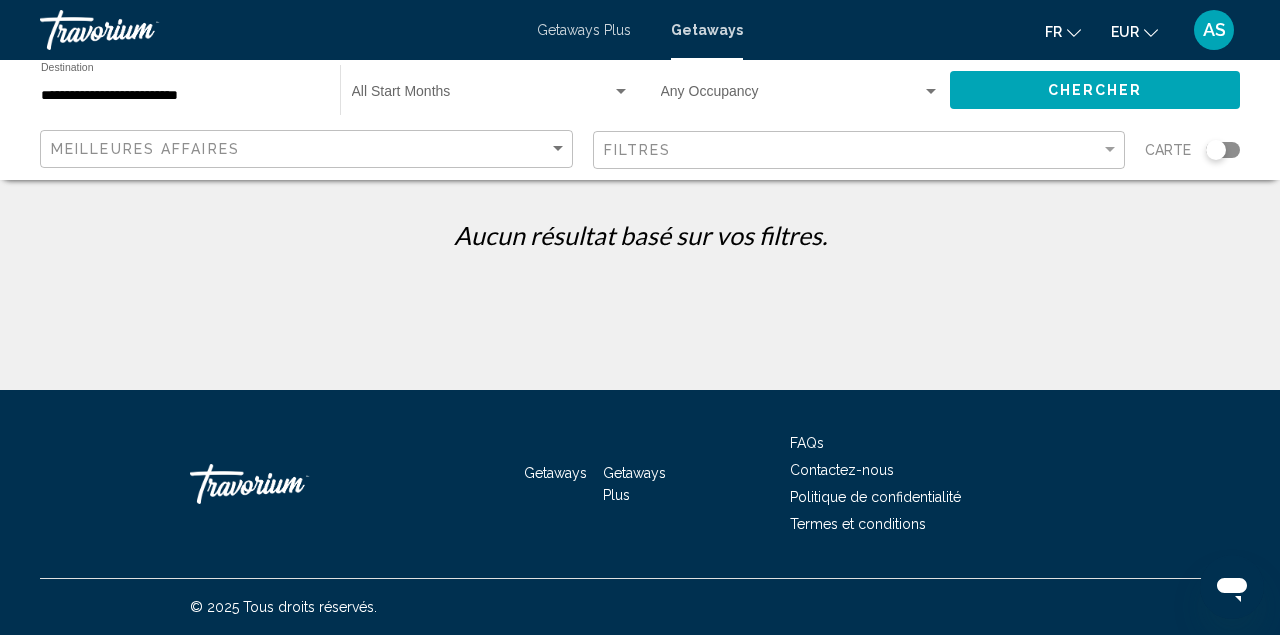 click on "Chercher" 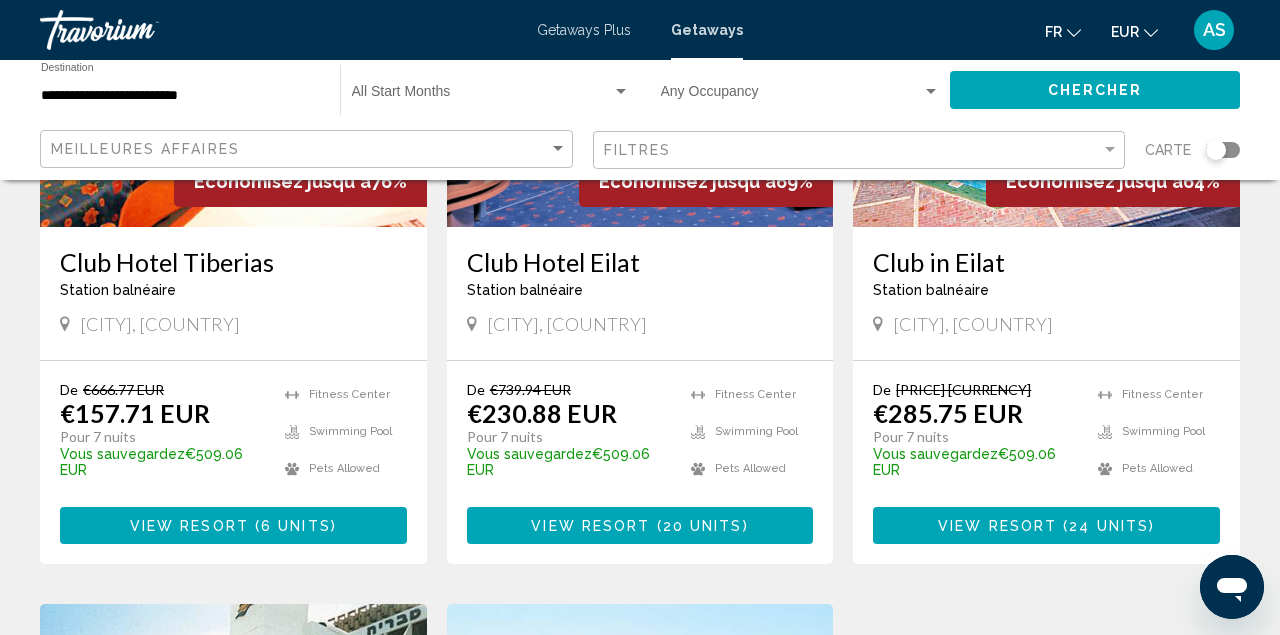 scroll, scrollTop: 365, scrollLeft: 0, axis: vertical 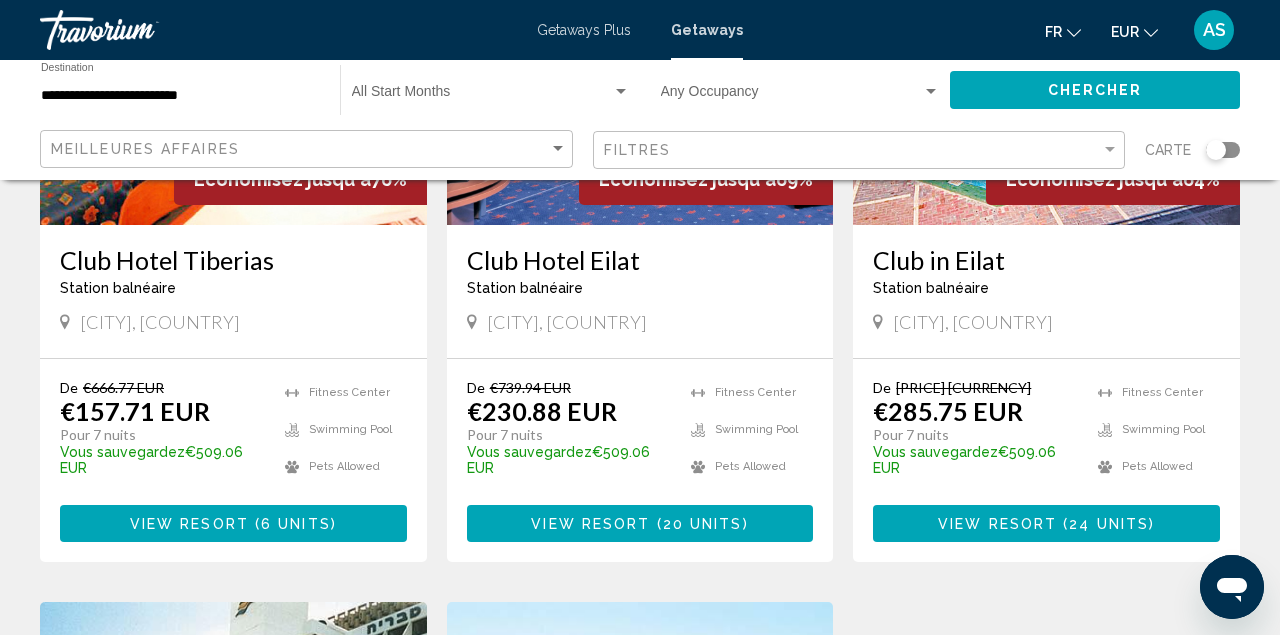 click on "View Resort" at bounding box center (189, 524) 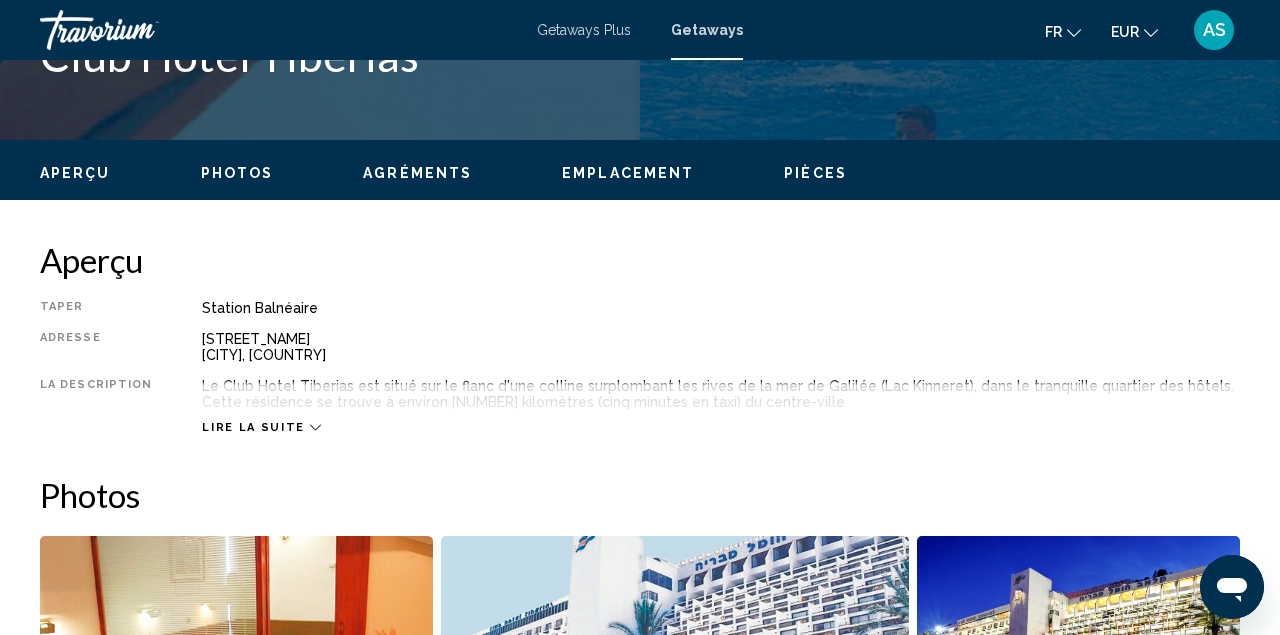 scroll, scrollTop: 871, scrollLeft: 0, axis: vertical 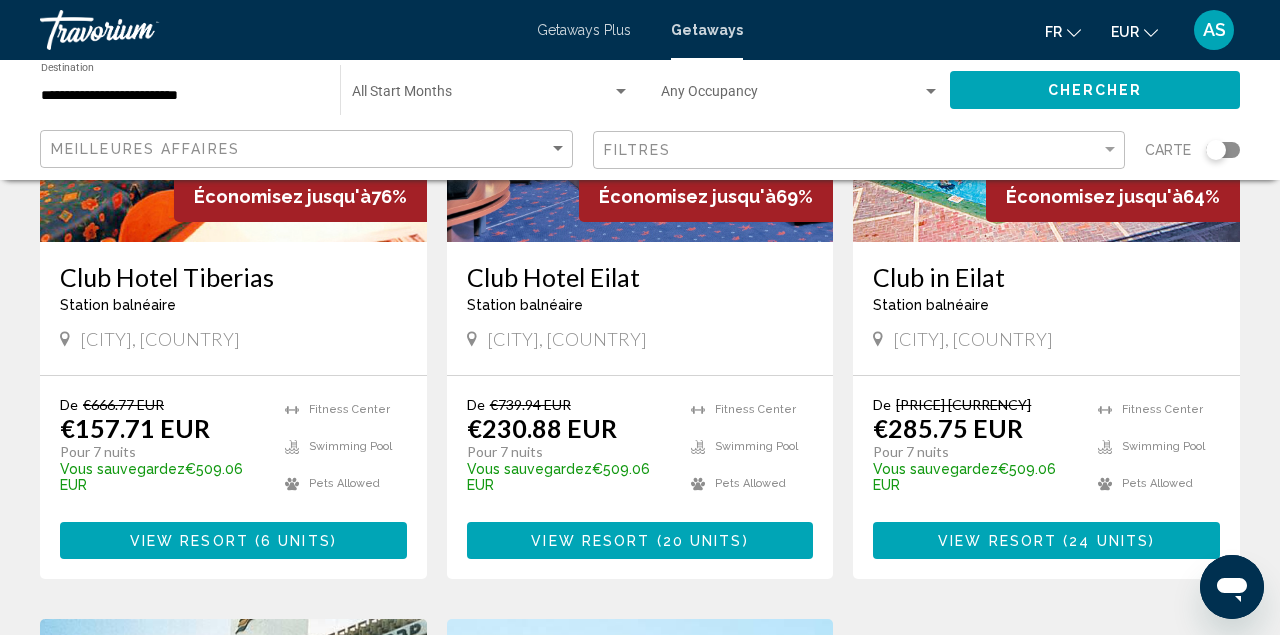click on "View Resort    ( 20 units )" at bounding box center (639, 540) 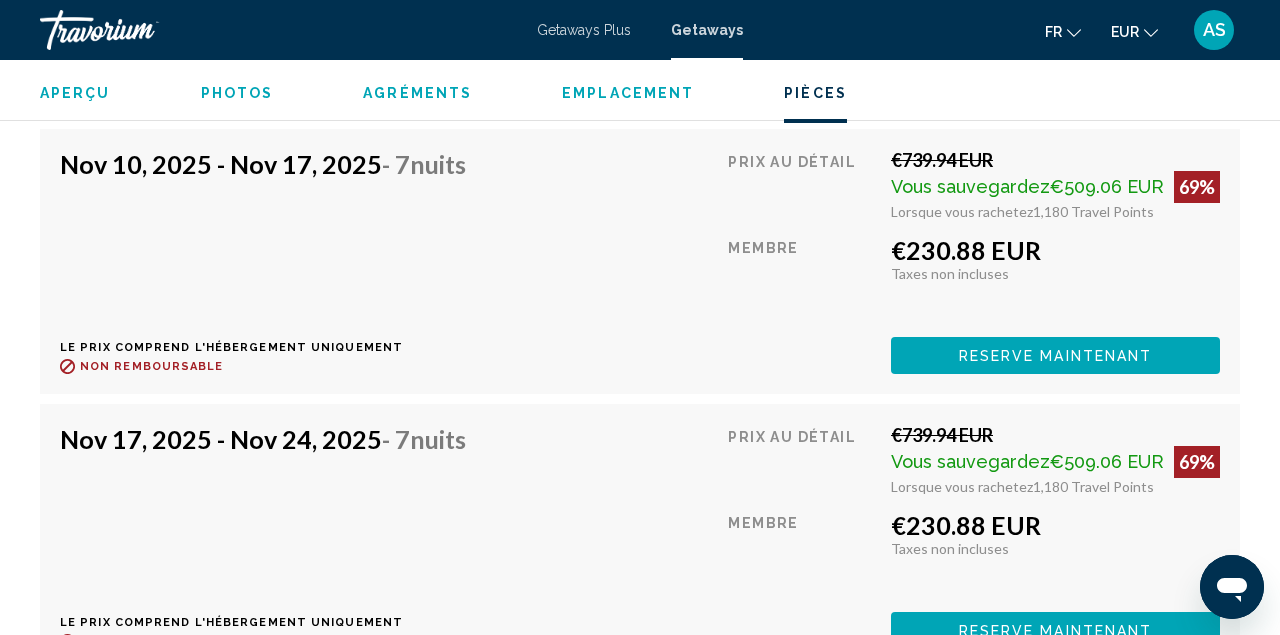 scroll, scrollTop: 4165, scrollLeft: 0, axis: vertical 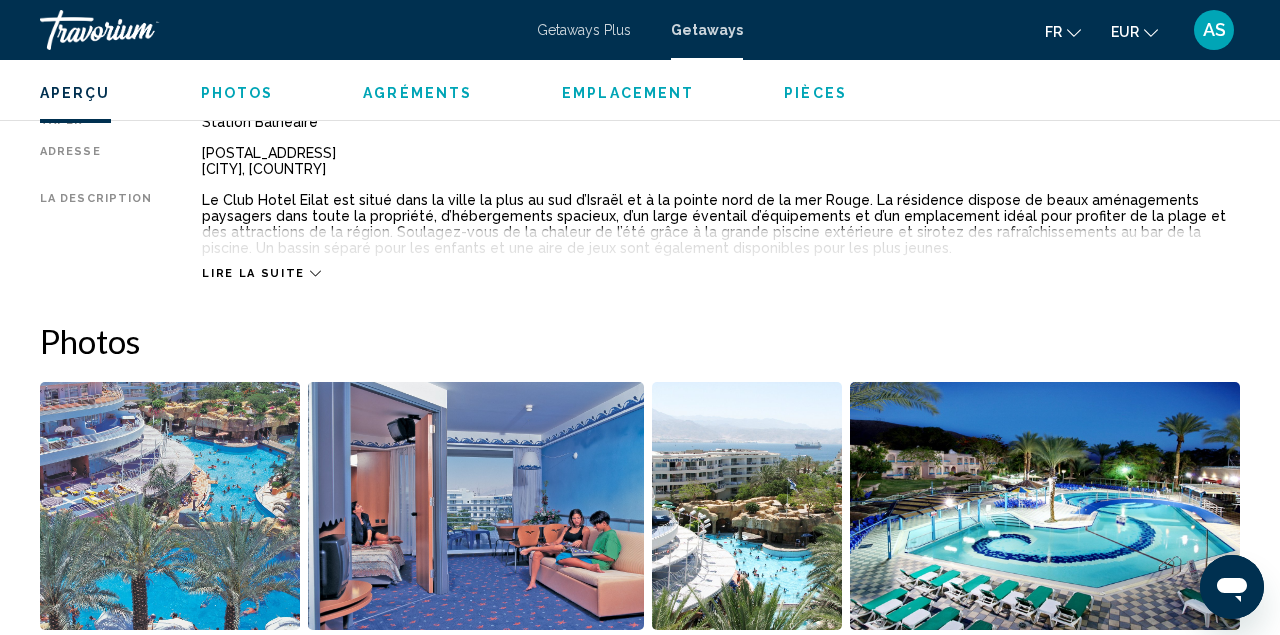 click at bounding box center (140, 30) 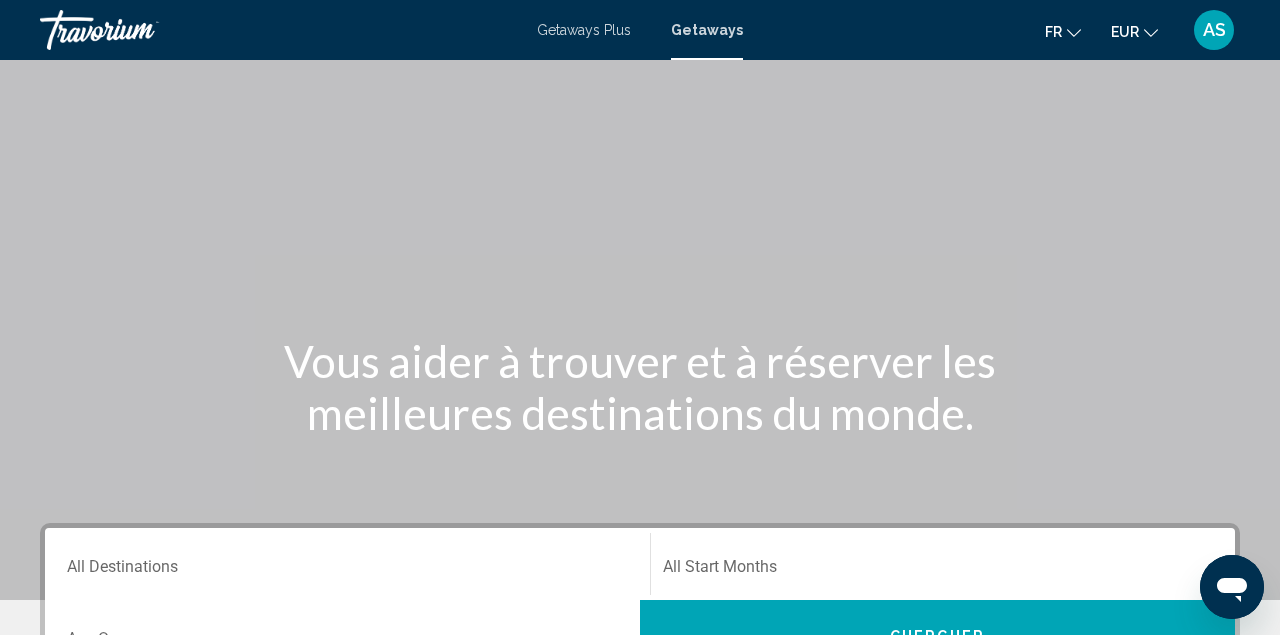 scroll, scrollTop: 288, scrollLeft: 0, axis: vertical 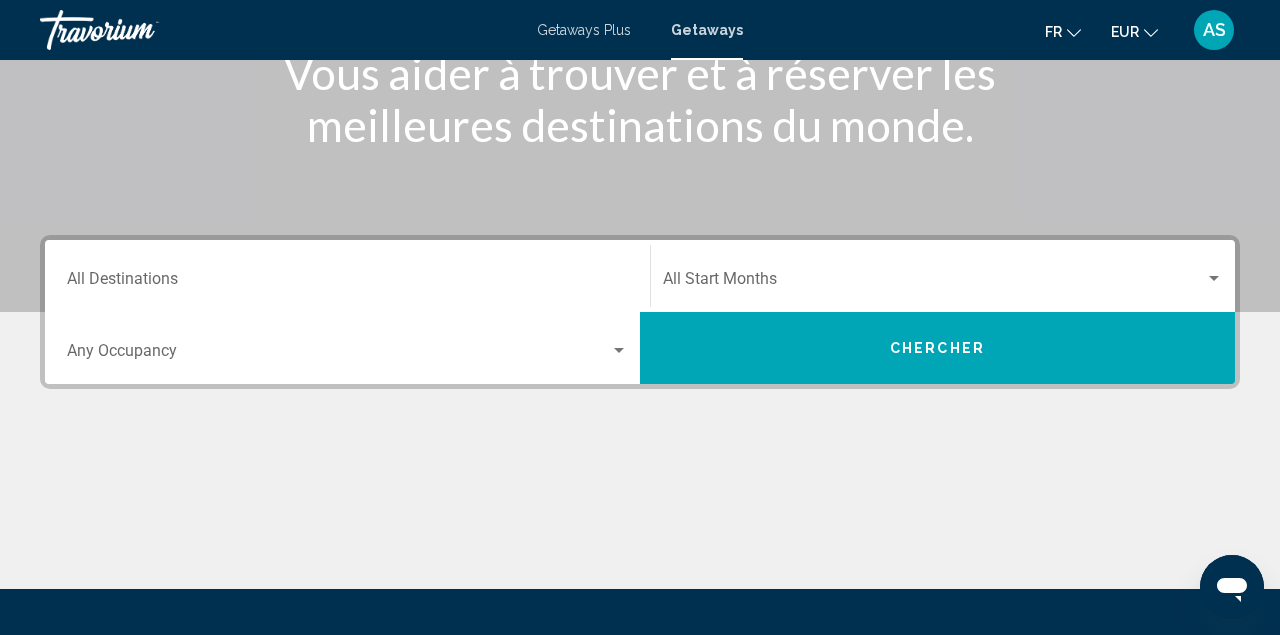 click on "Occupancy Any Occupancy" at bounding box center [347, 348] 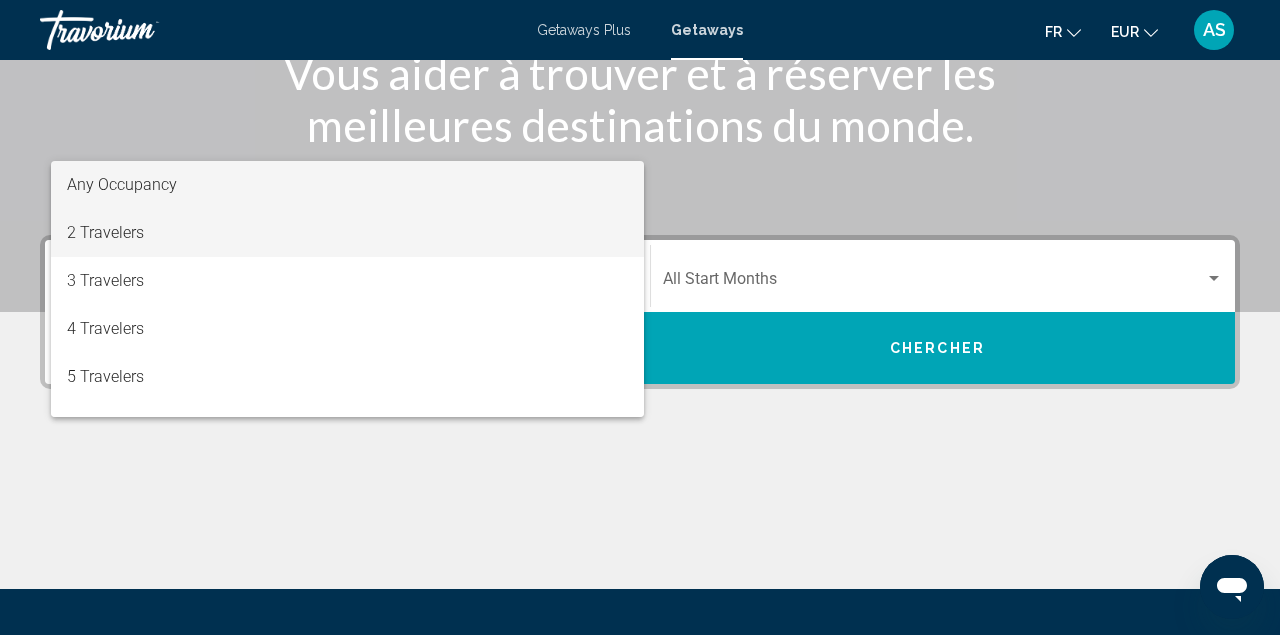 scroll, scrollTop: 458, scrollLeft: 0, axis: vertical 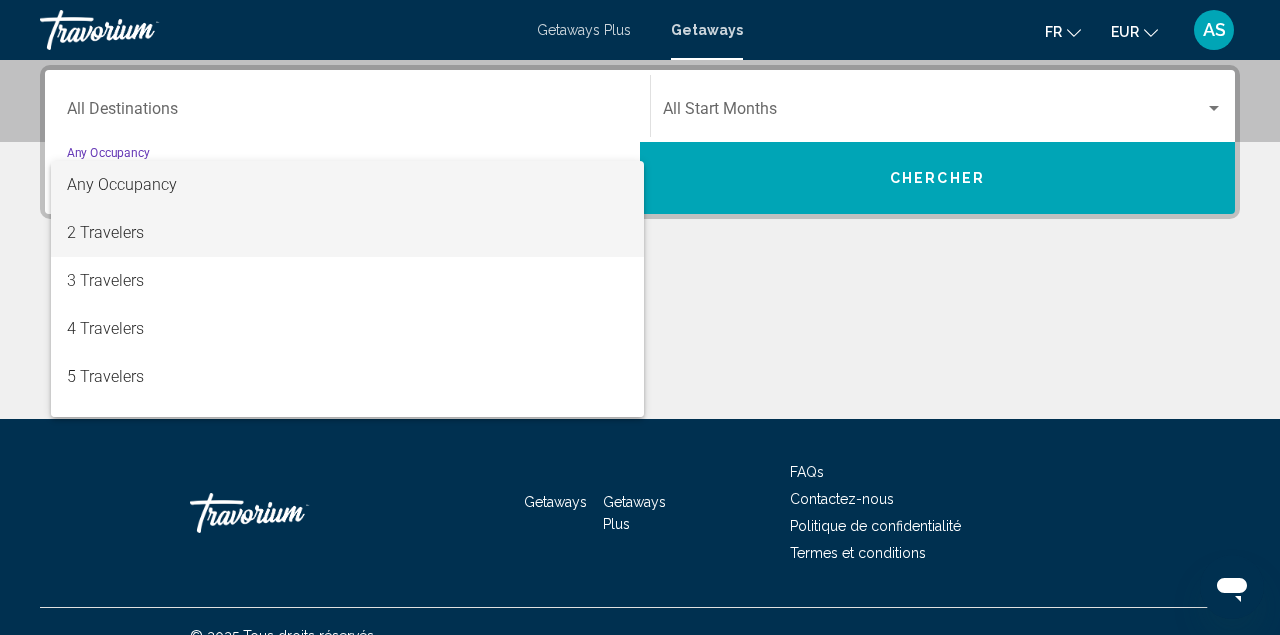click on "2 Travelers" at bounding box center (347, 233) 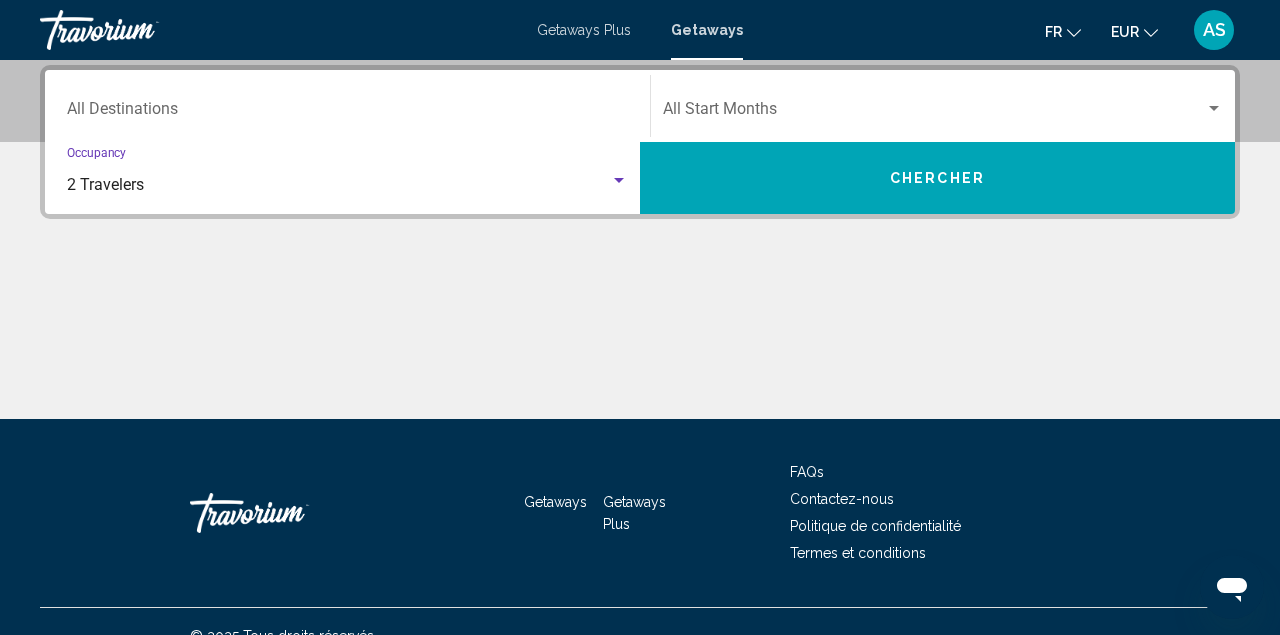 click on "Start Month All Start Months" 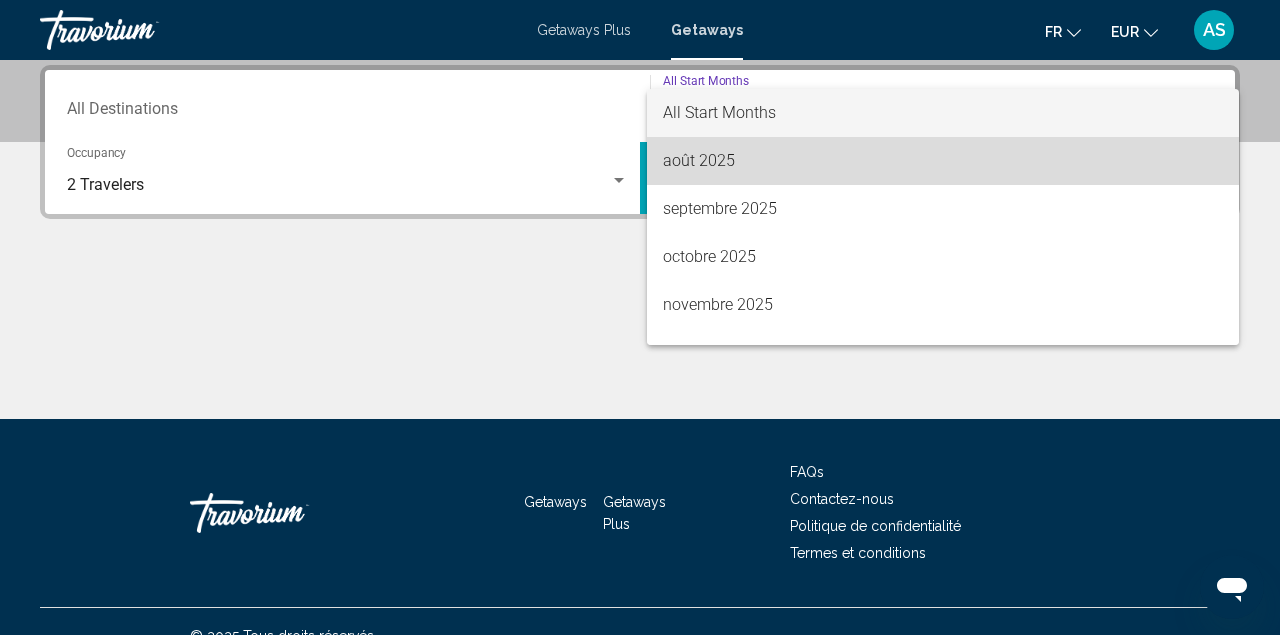 click on "août 2025" at bounding box center [943, 161] 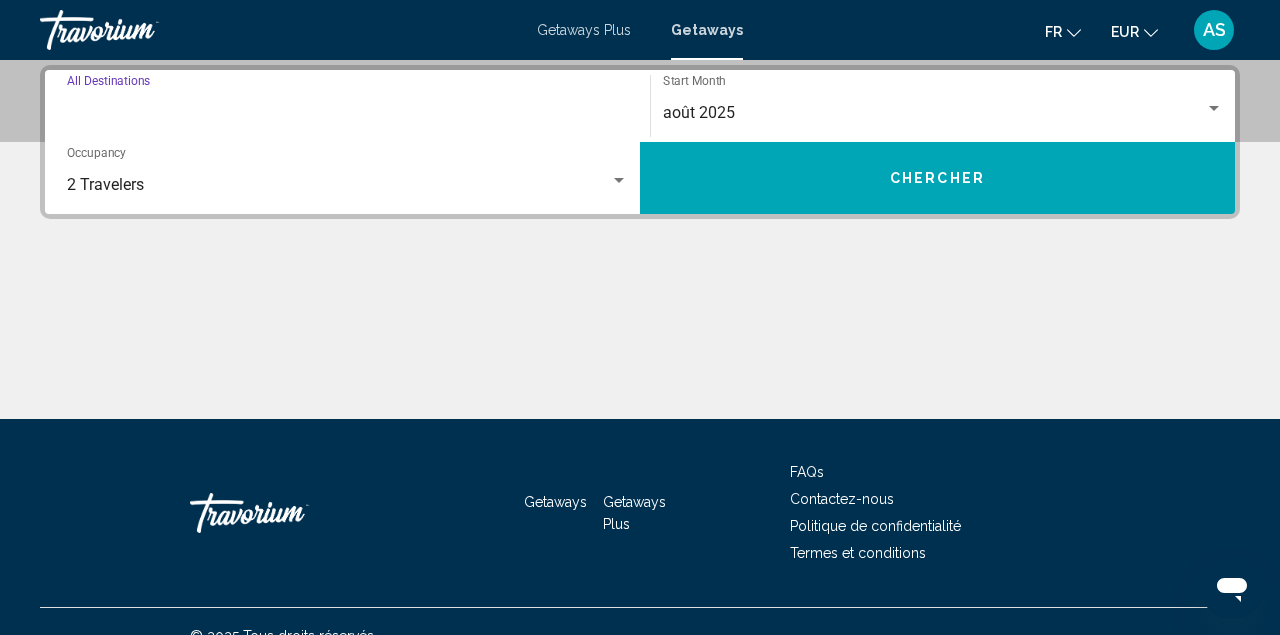 click on "Destination All Destinations" at bounding box center (347, 113) 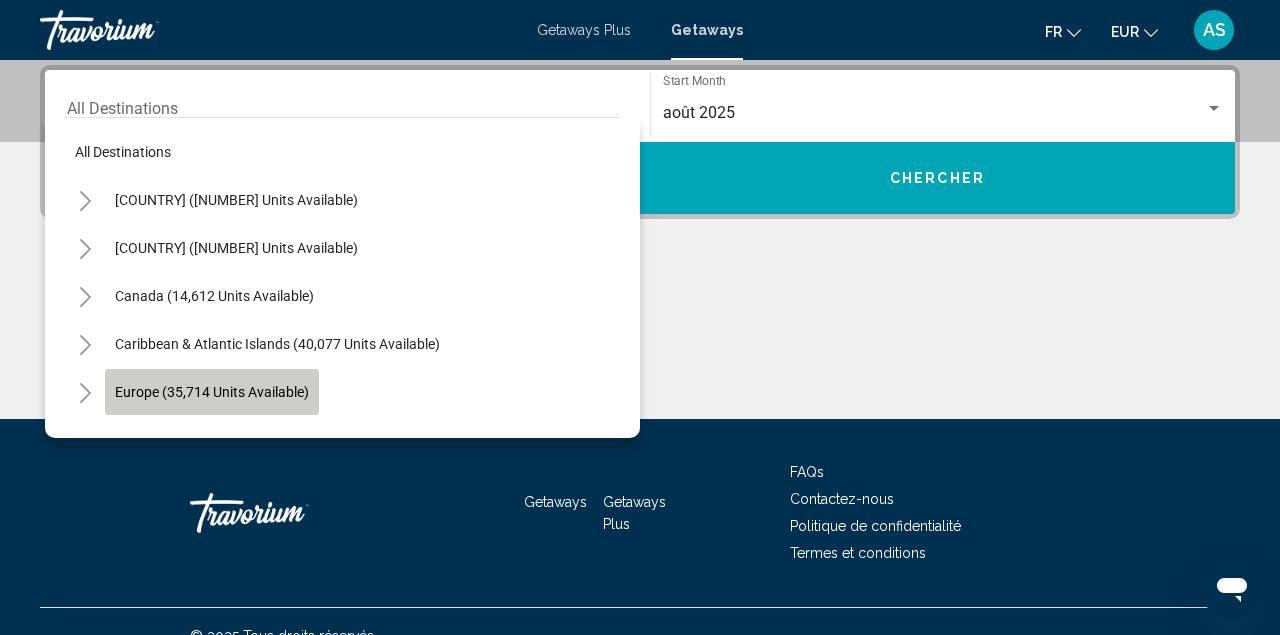 click on "Europe (35,714 units available)" at bounding box center [214, 440] 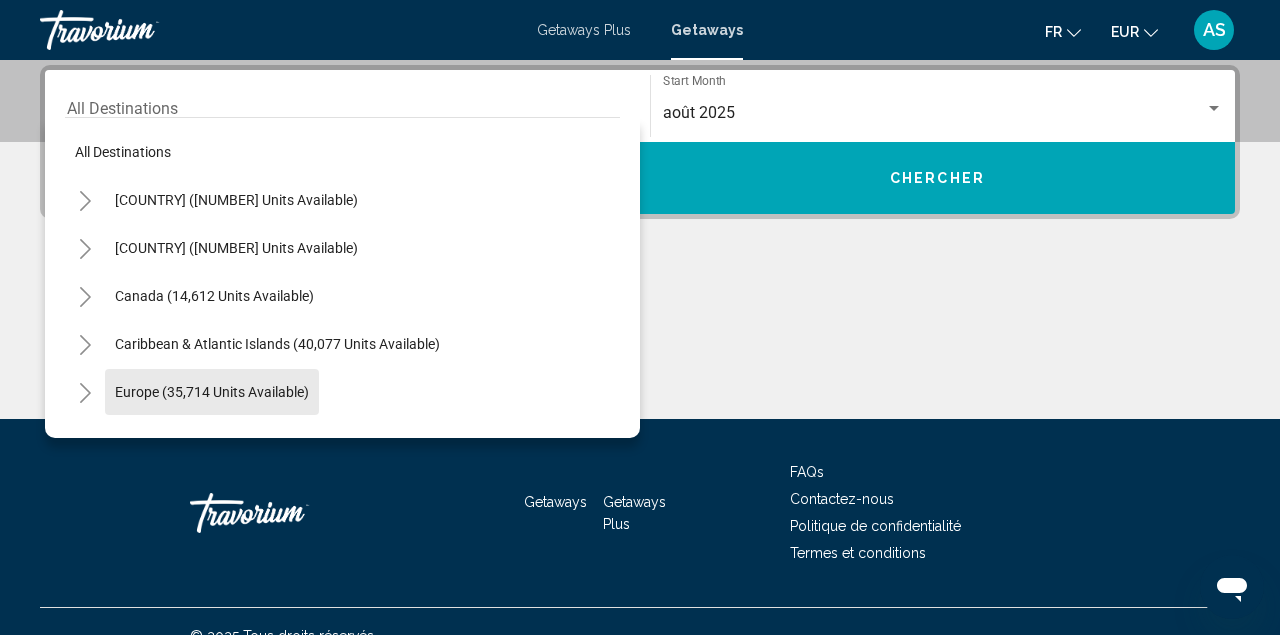 type on "**********" 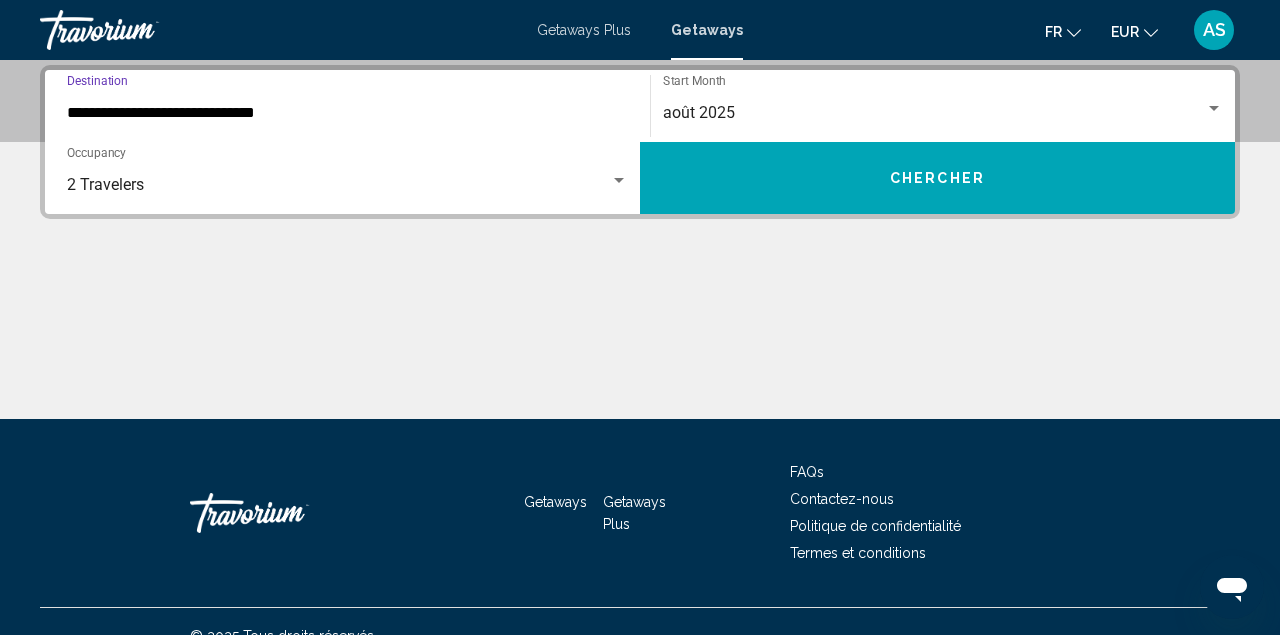 click on "Chercher" at bounding box center [937, 178] 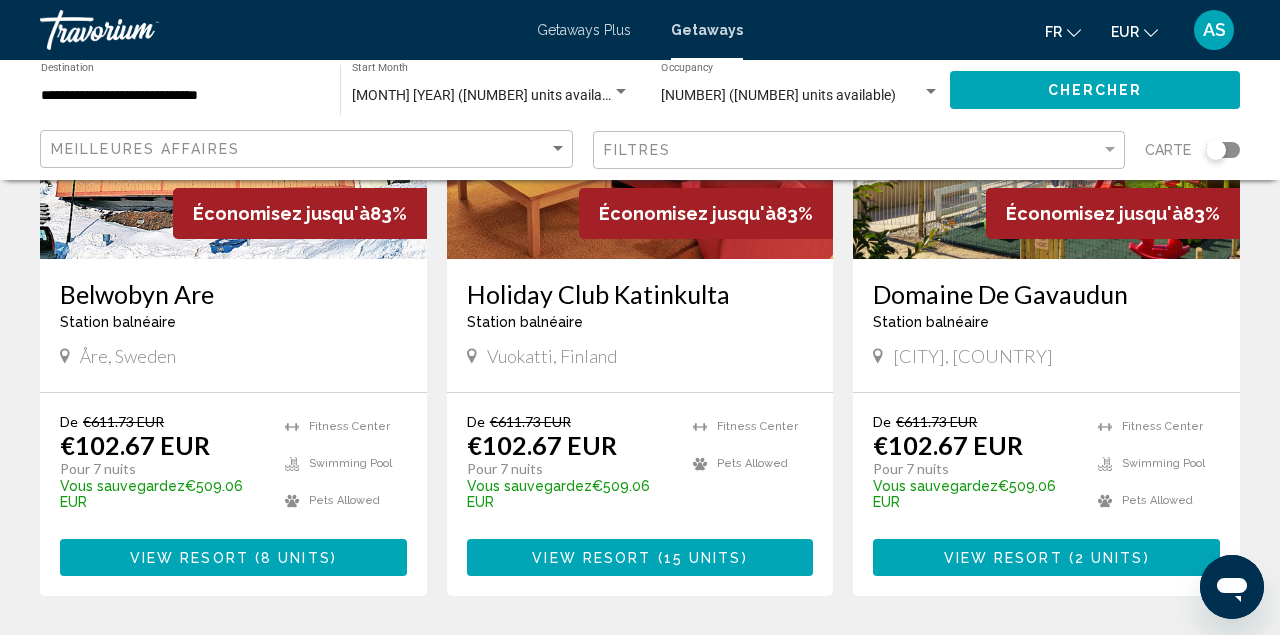 scroll, scrollTop: 2424, scrollLeft: 0, axis: vertical 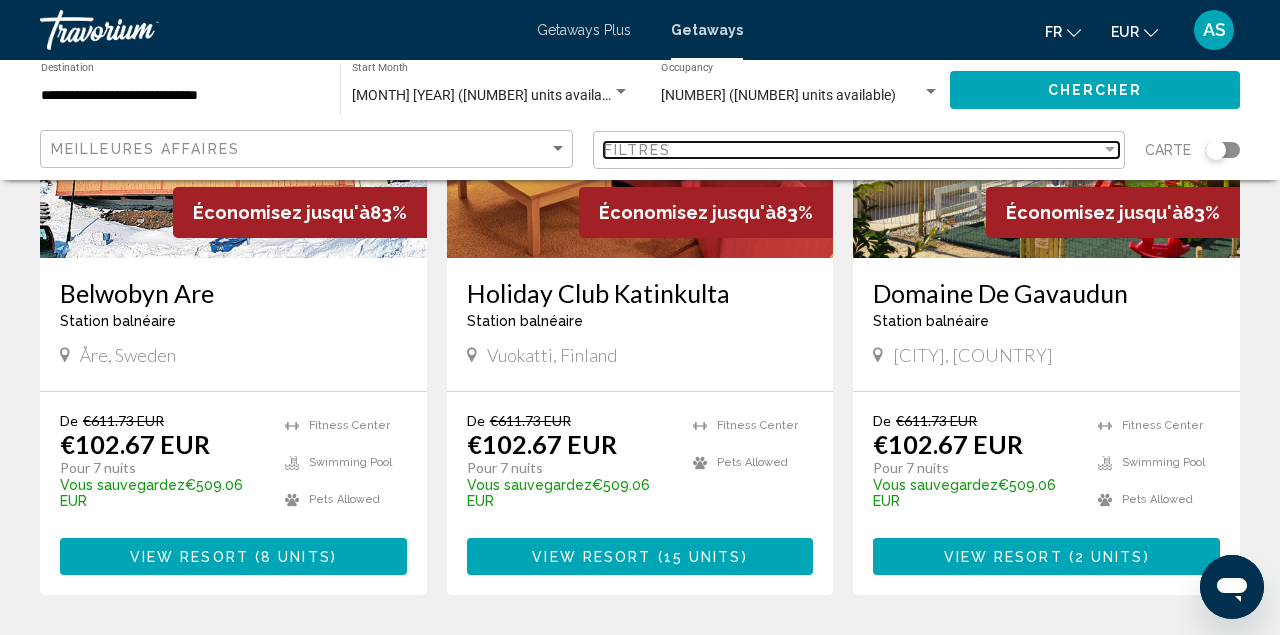 click on "Filtres" at bounding box center [853, 150] 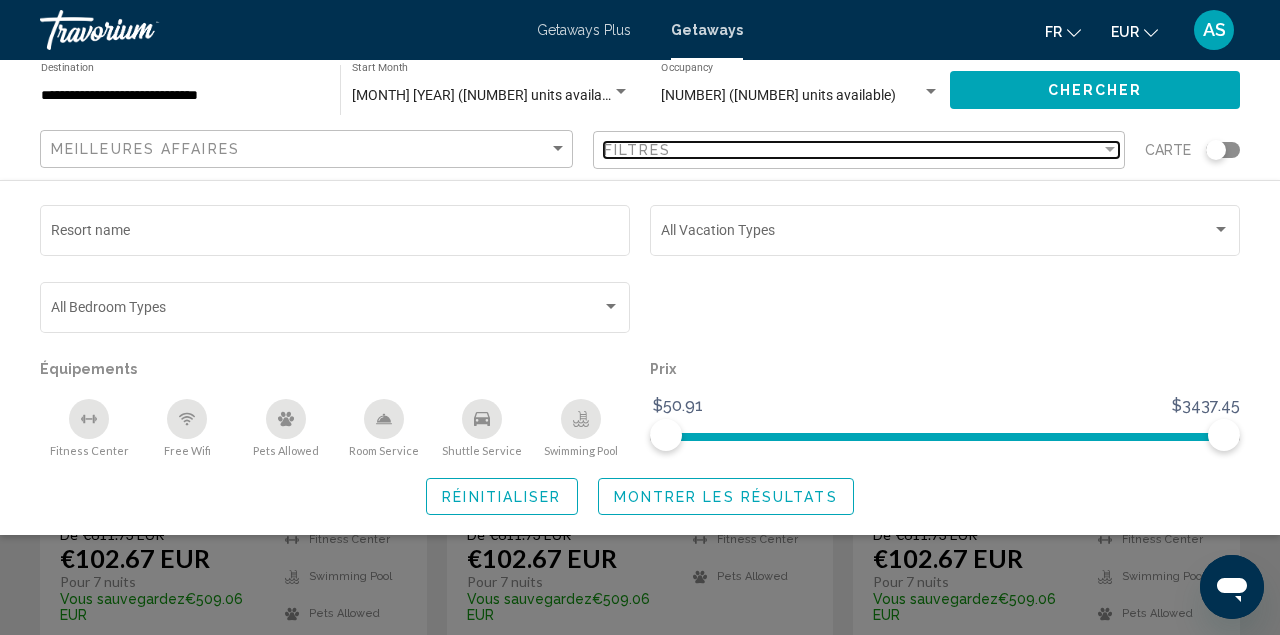 scroll, scrollTop: 2149, scrollLeft: 0, axis: vertical 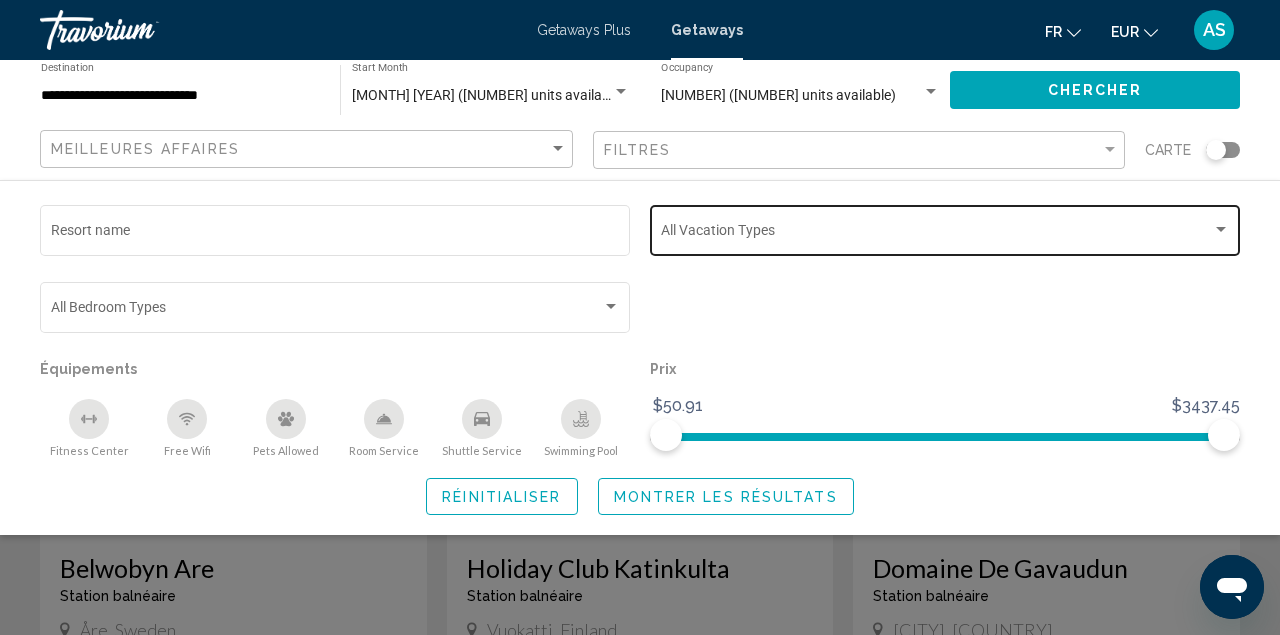 click at bounding box center (936, 234) 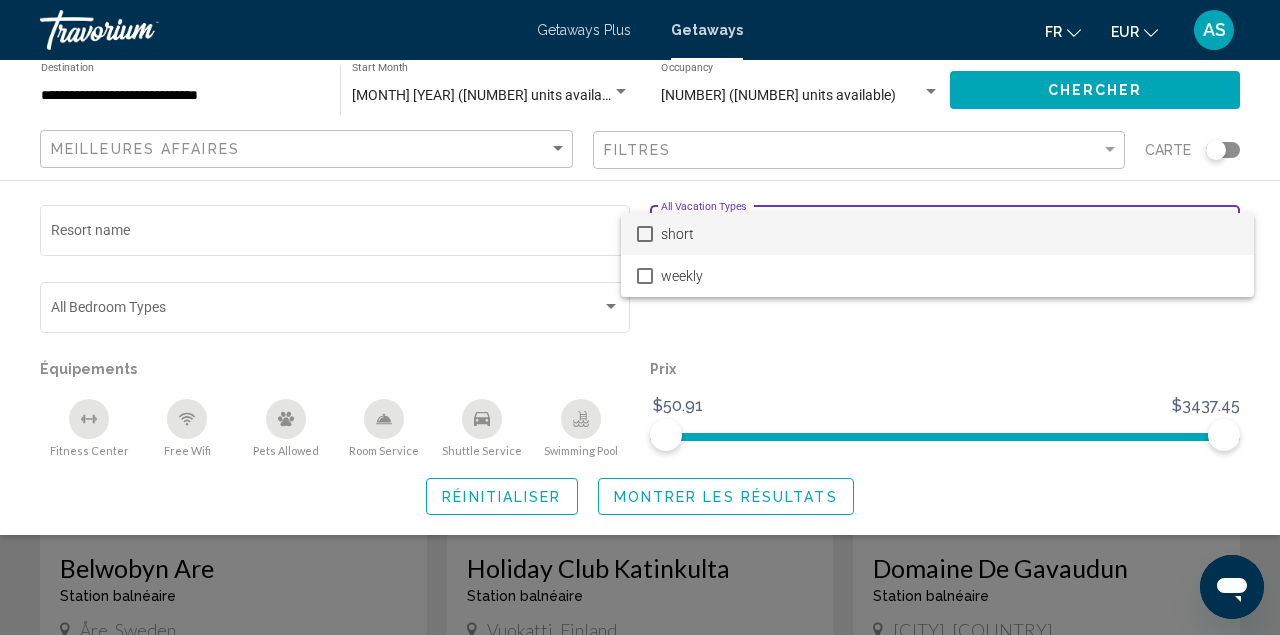 click on "short" at bounding box center [949, 234] 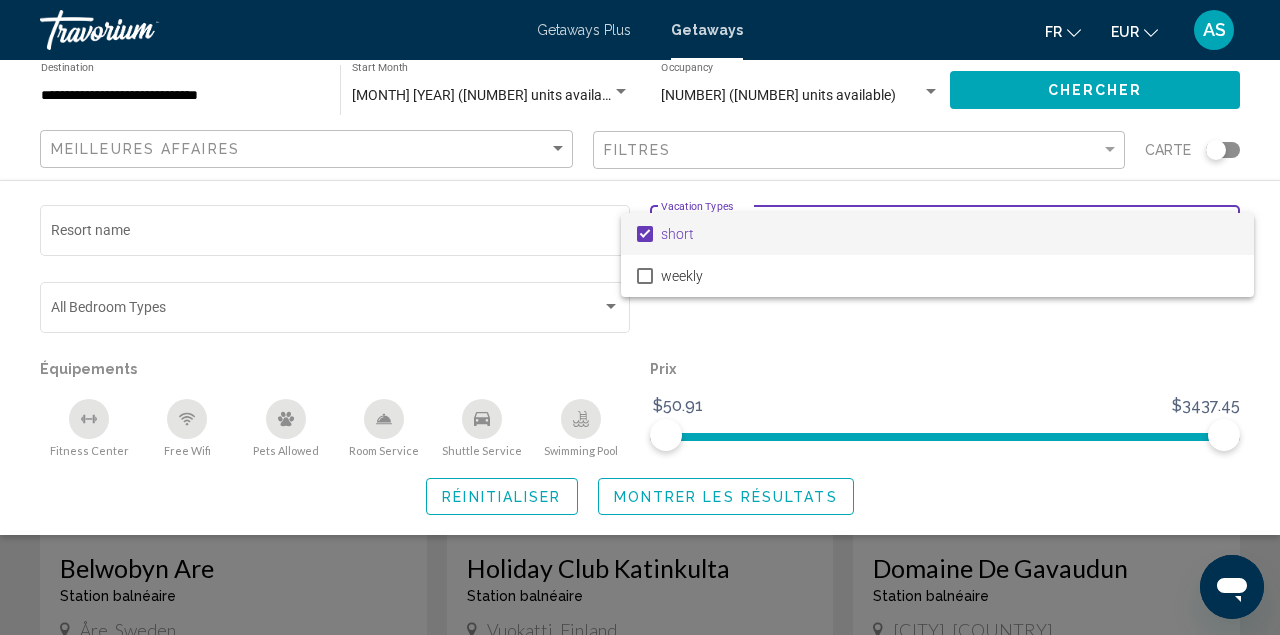 click at bounding box center (640, 317) 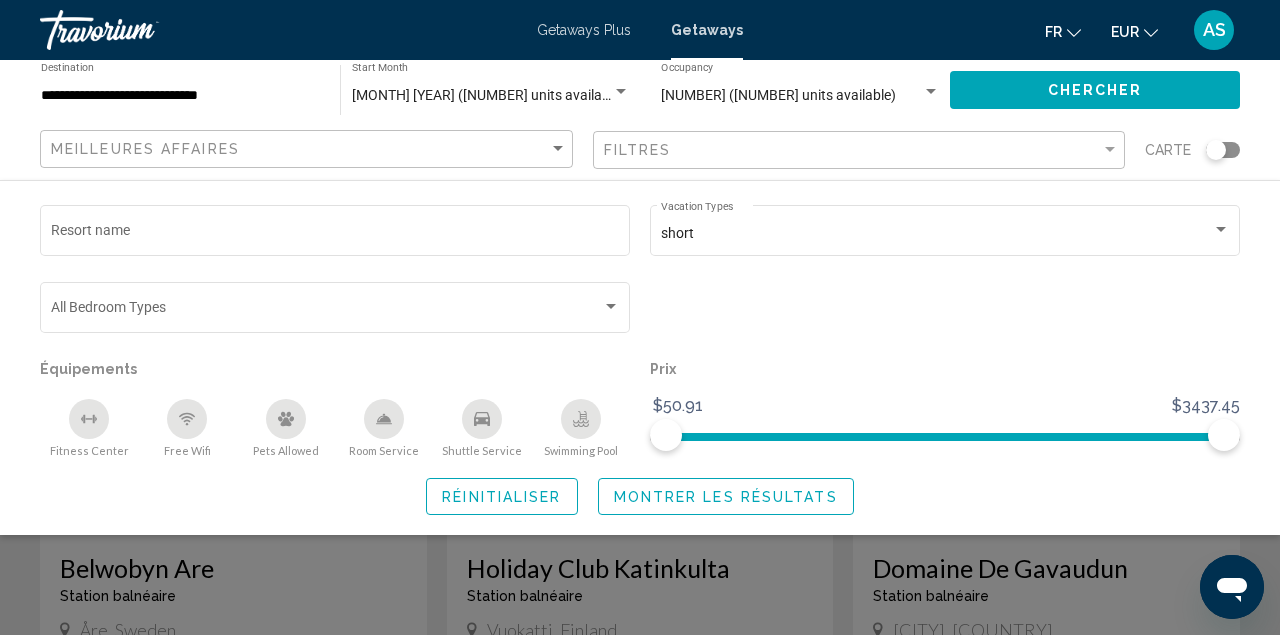 click on "Montrer les résultats" 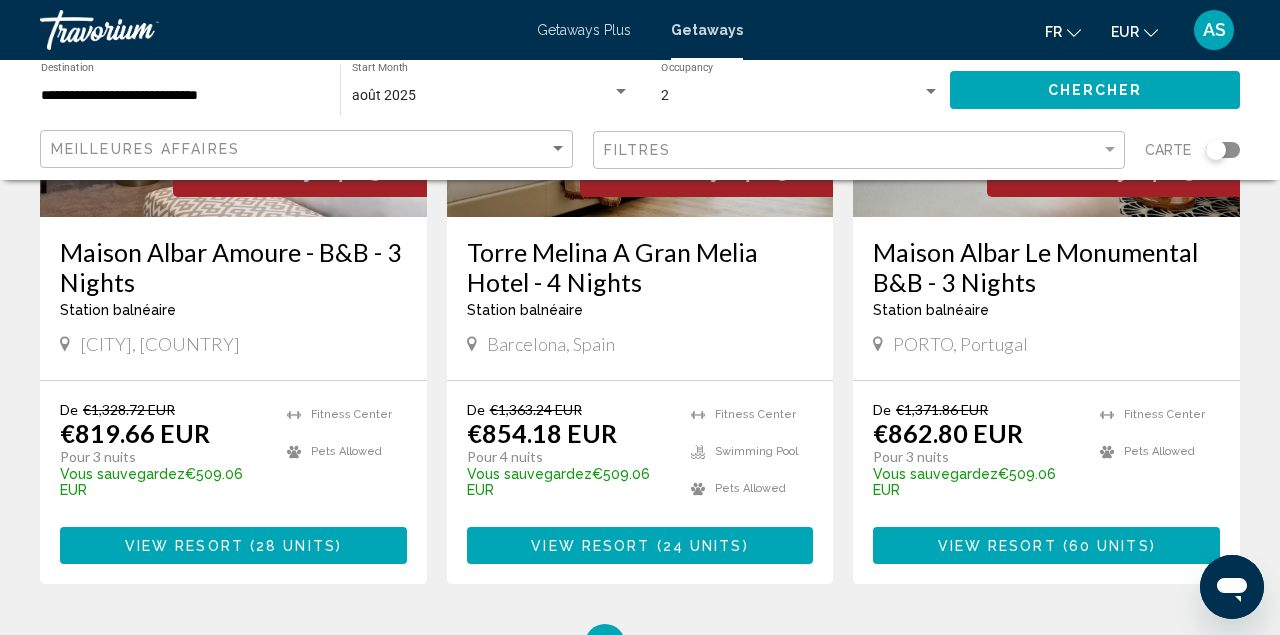 scroll, scrollTop: 2497, scrollLeft: 0, axis: vertical 